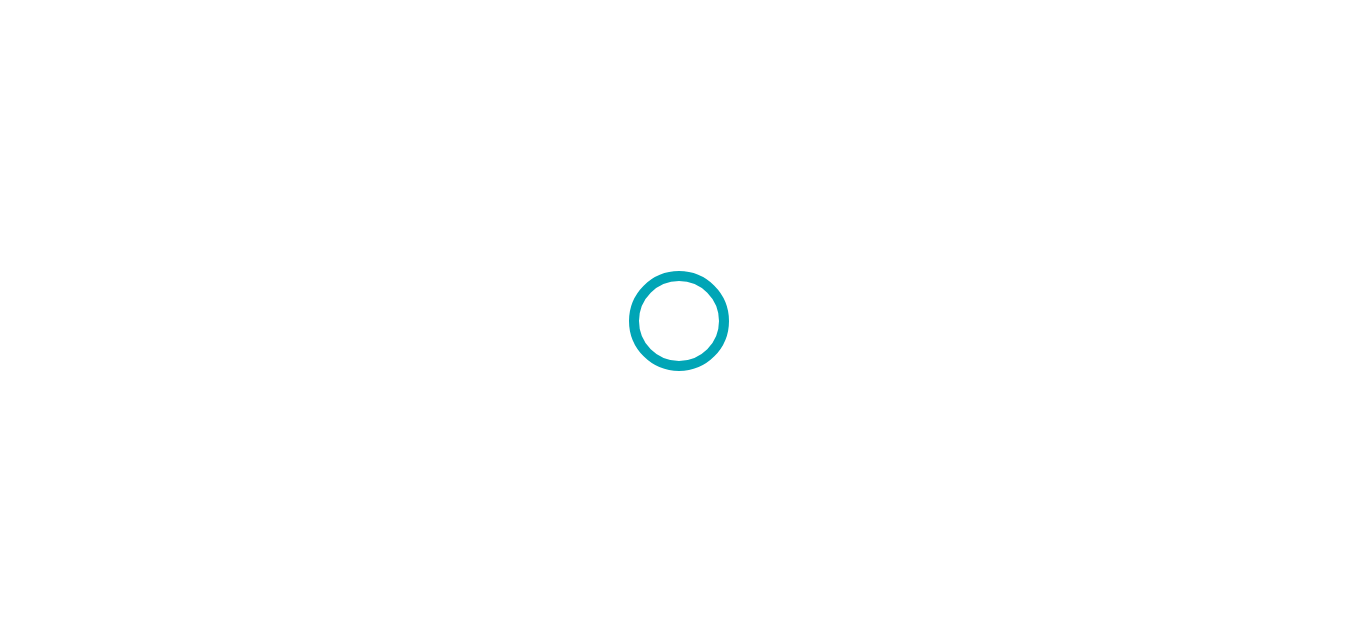 scroll, scrollTop: 0, scrollLeft: 0, axis: both 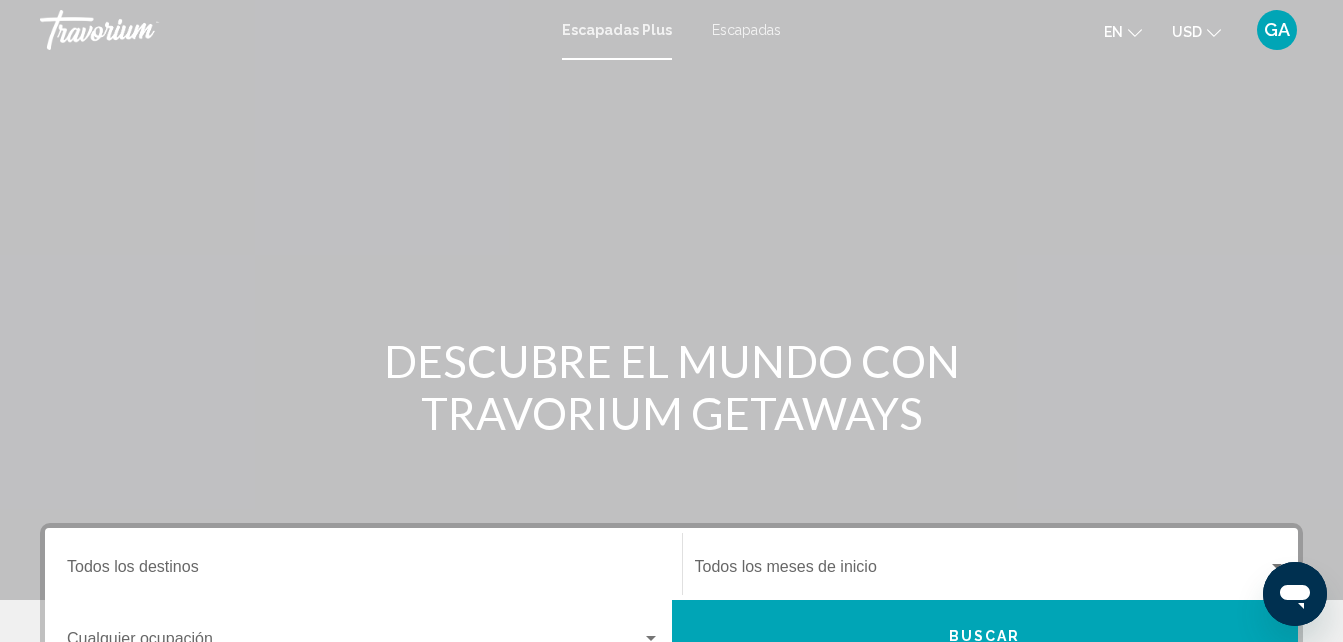 click 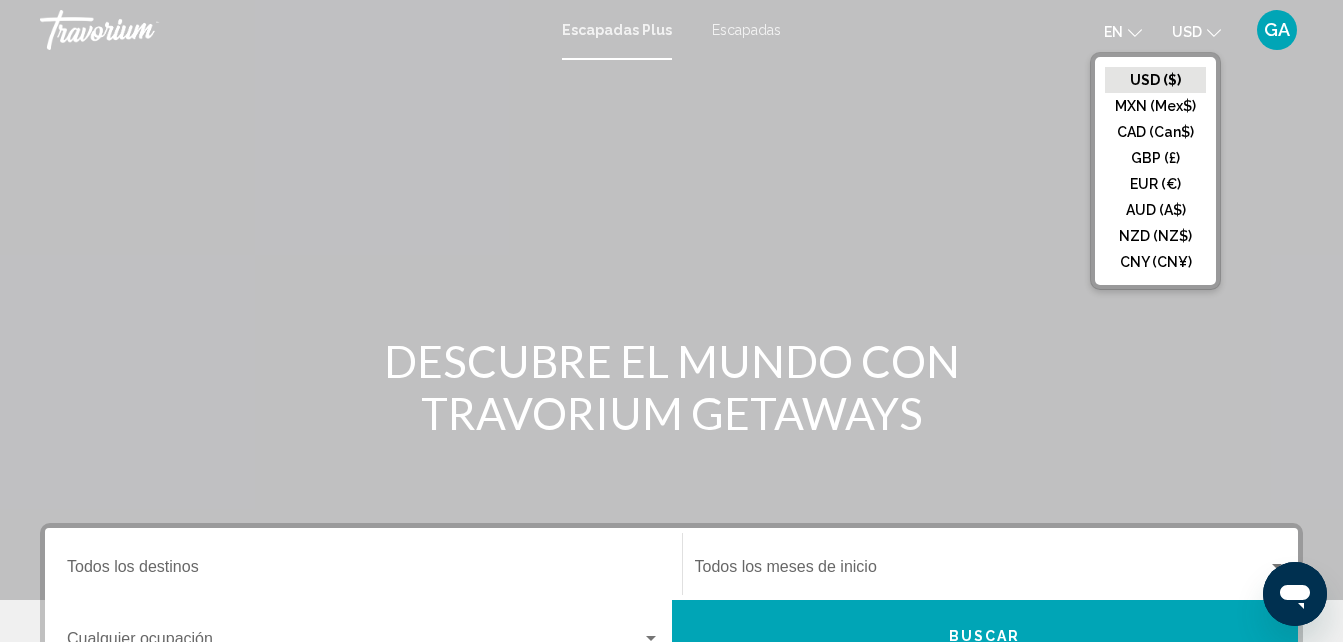 click on "Escapadas" at bounding box center [746, 30] 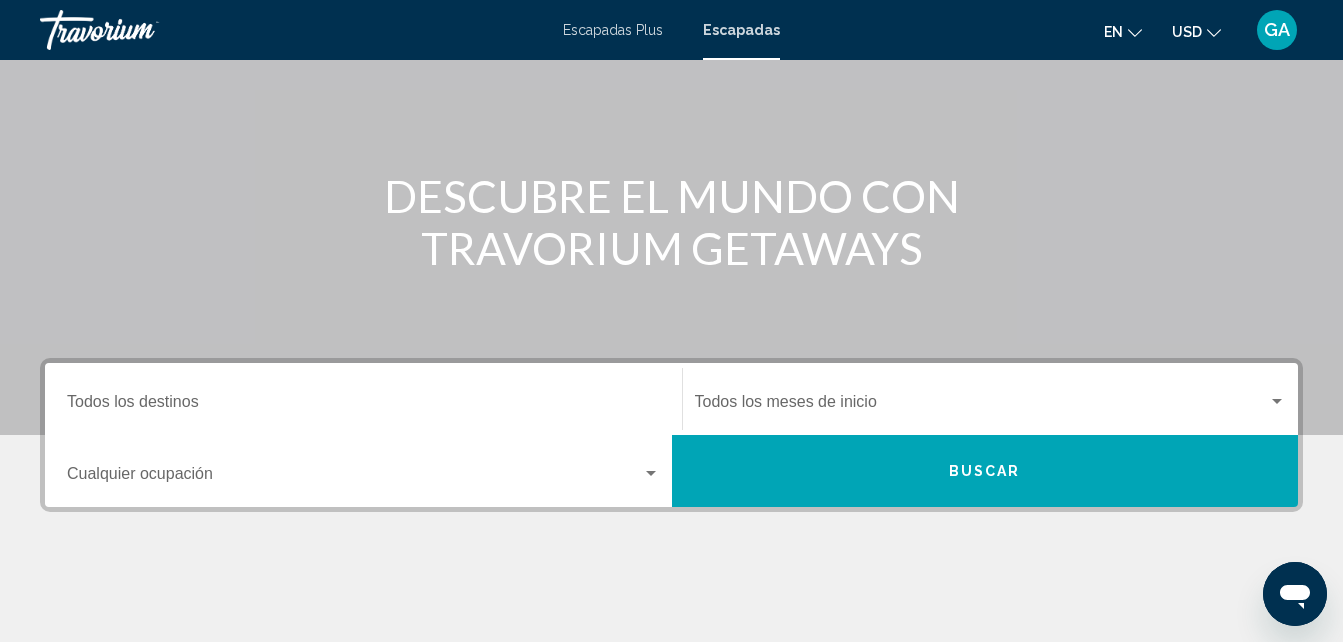 scroll, scrollTop: 200, scrollLeft: 0, axis: vertical 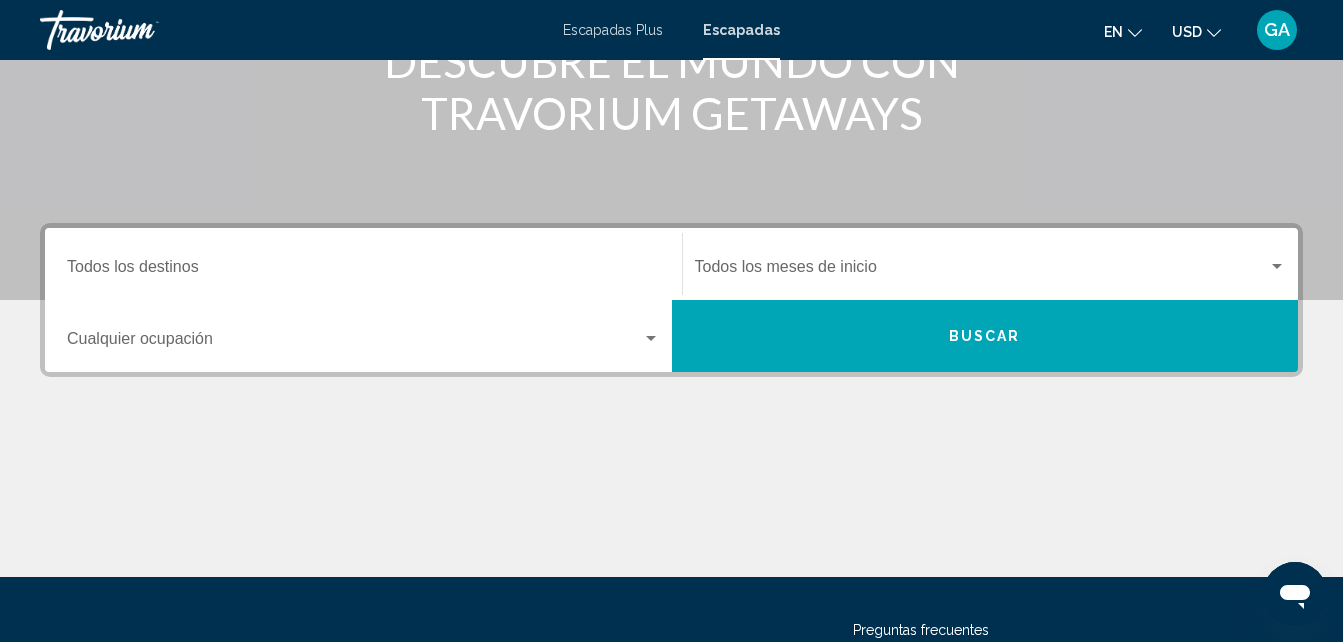 click on "Destination Todos los destinos" at bounding box center [363, 264] 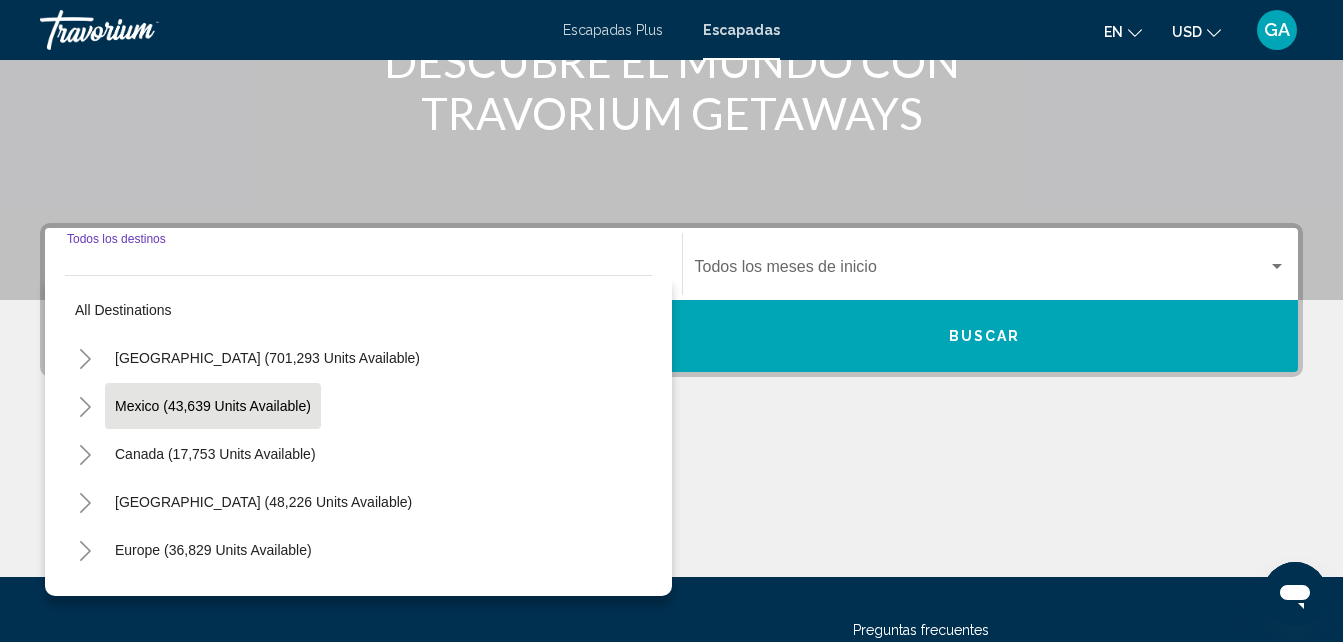 scroll, scrollTop: 458, scrollLeft: 0, axis: vertical 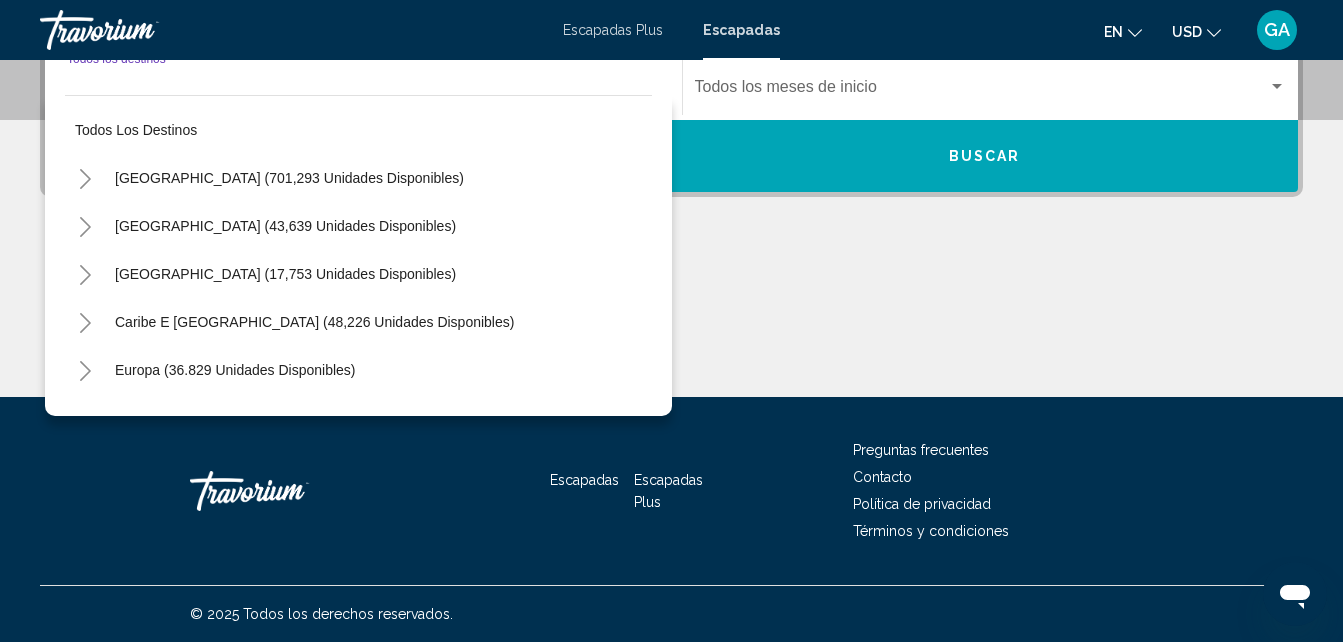 click 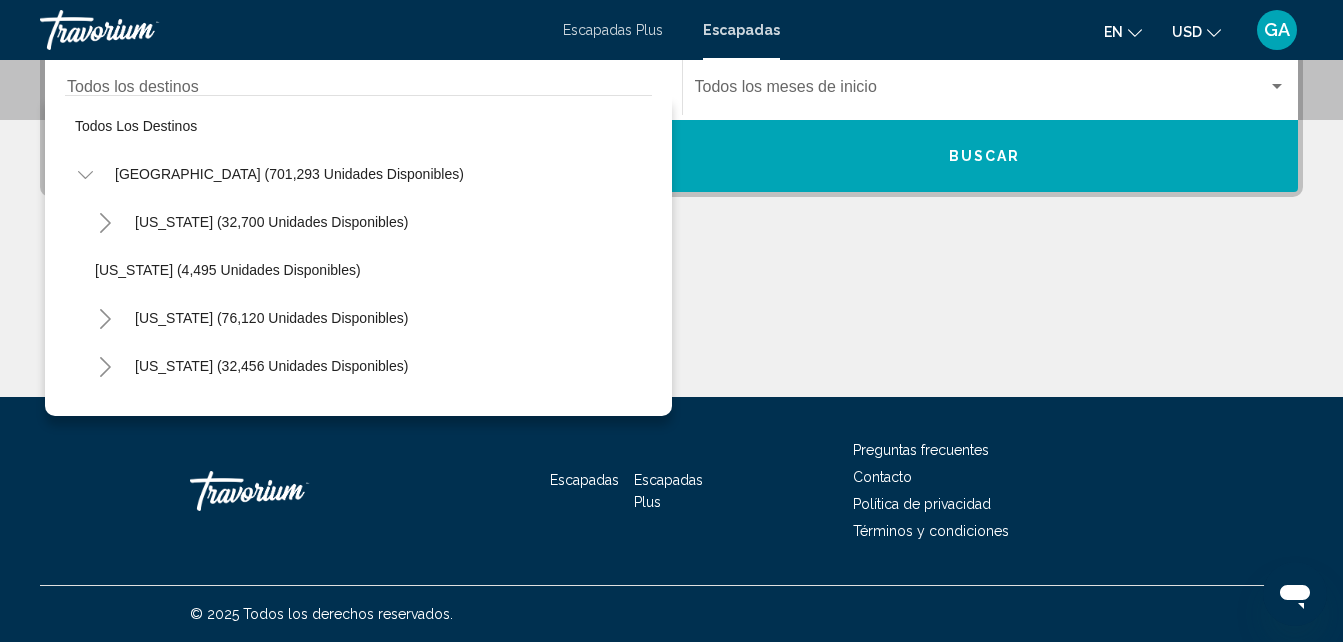 scroll, scrollTop: 0, scrollLeft: 0, axis: both 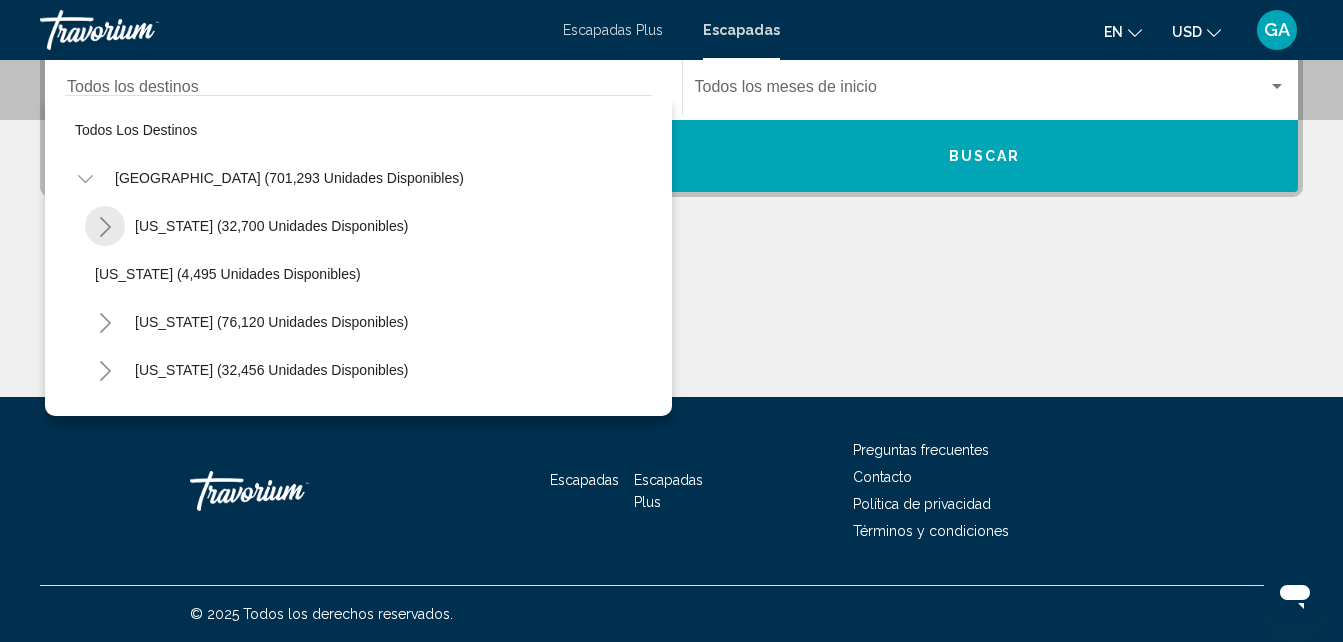 click 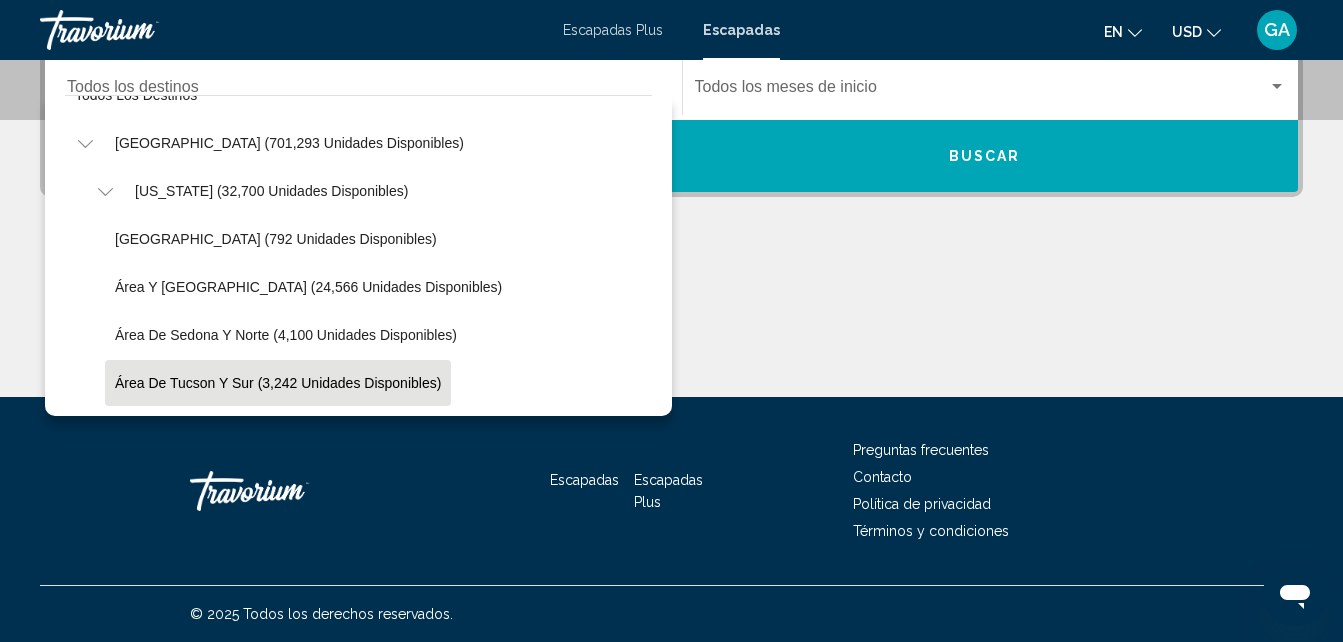 scroll, scrollTop: 0, scrollLeft: 0, axis: both 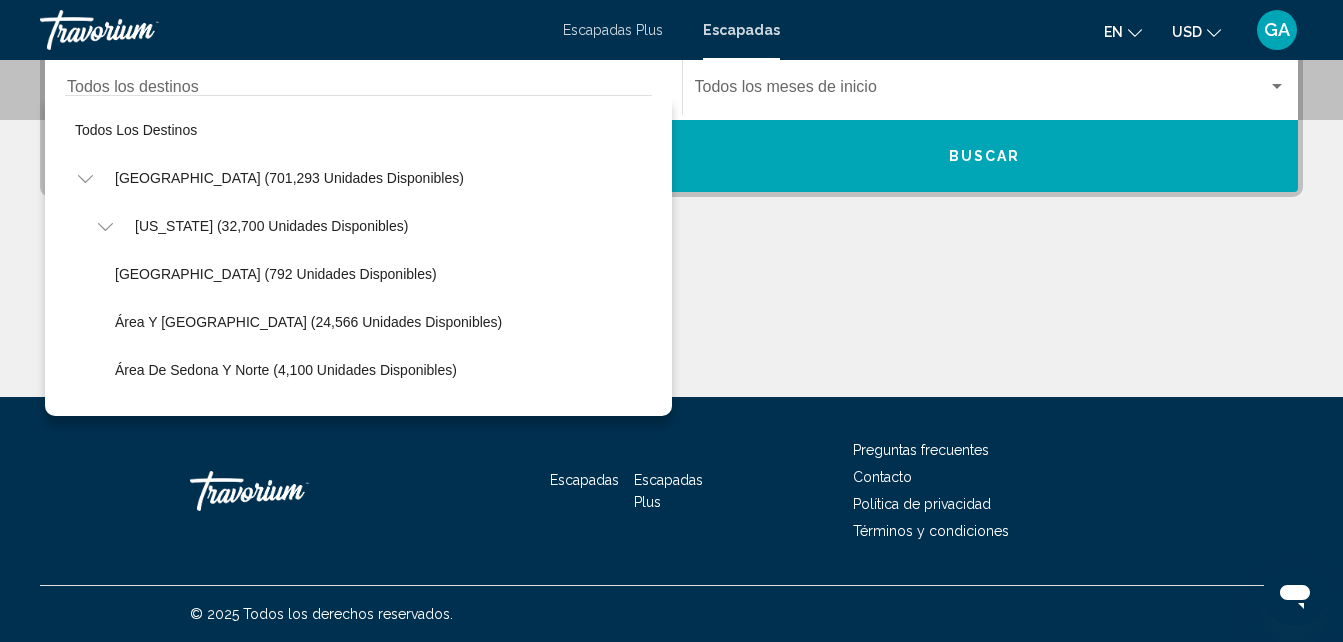 click on "[GEOGRAPHIC_DATA] (701,293 unidades disponibles)" at bounding box center (285, 2578) 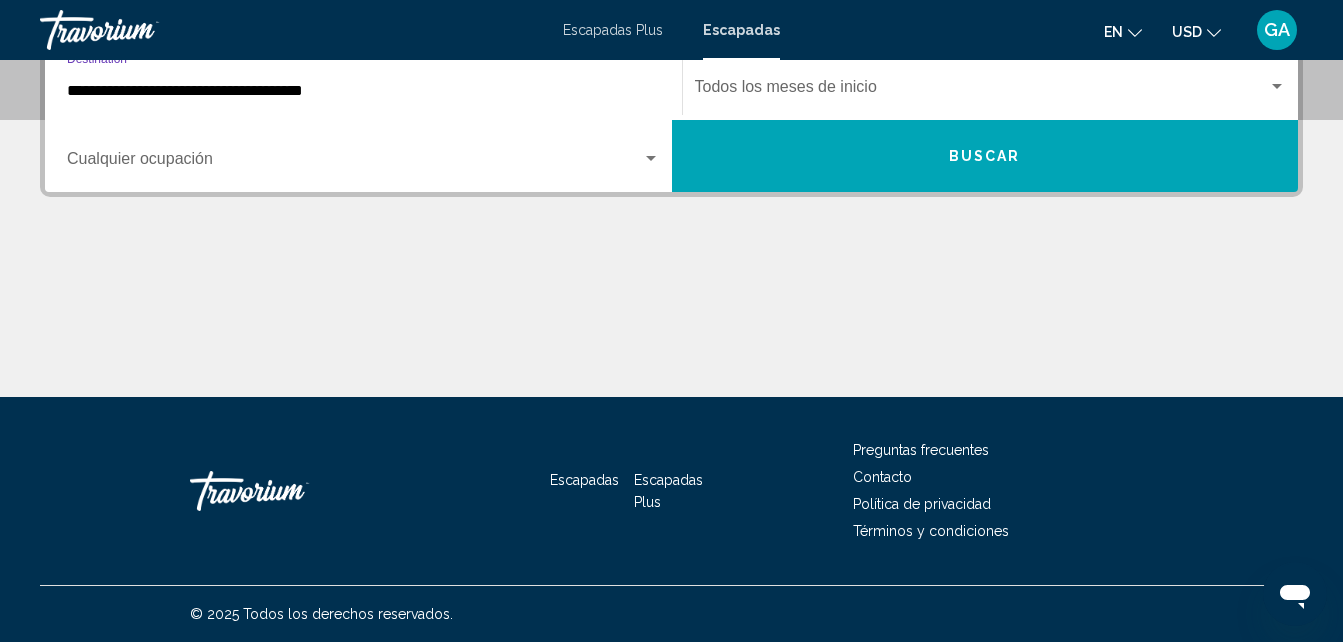 scroll, scrollTop: 458, scrollLeft: 0, axis: vertical 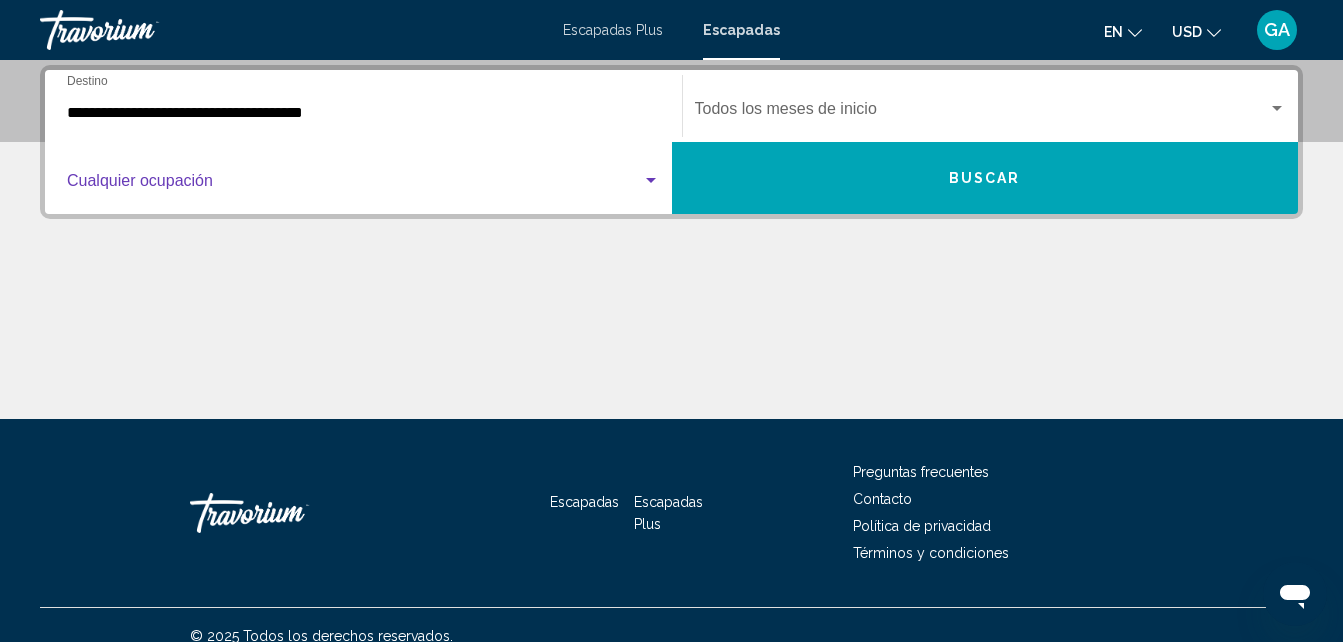 click at bounding box center (354, 185) 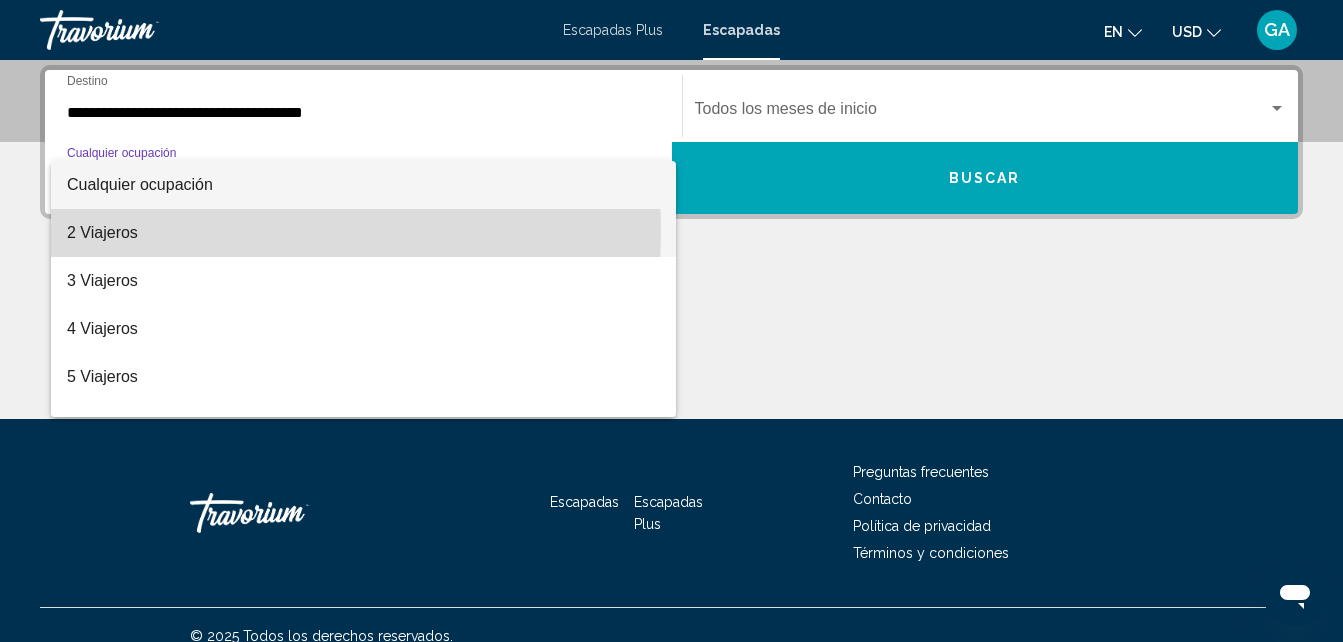 click on "2 Viajeros" at bounding box center (102, 232) 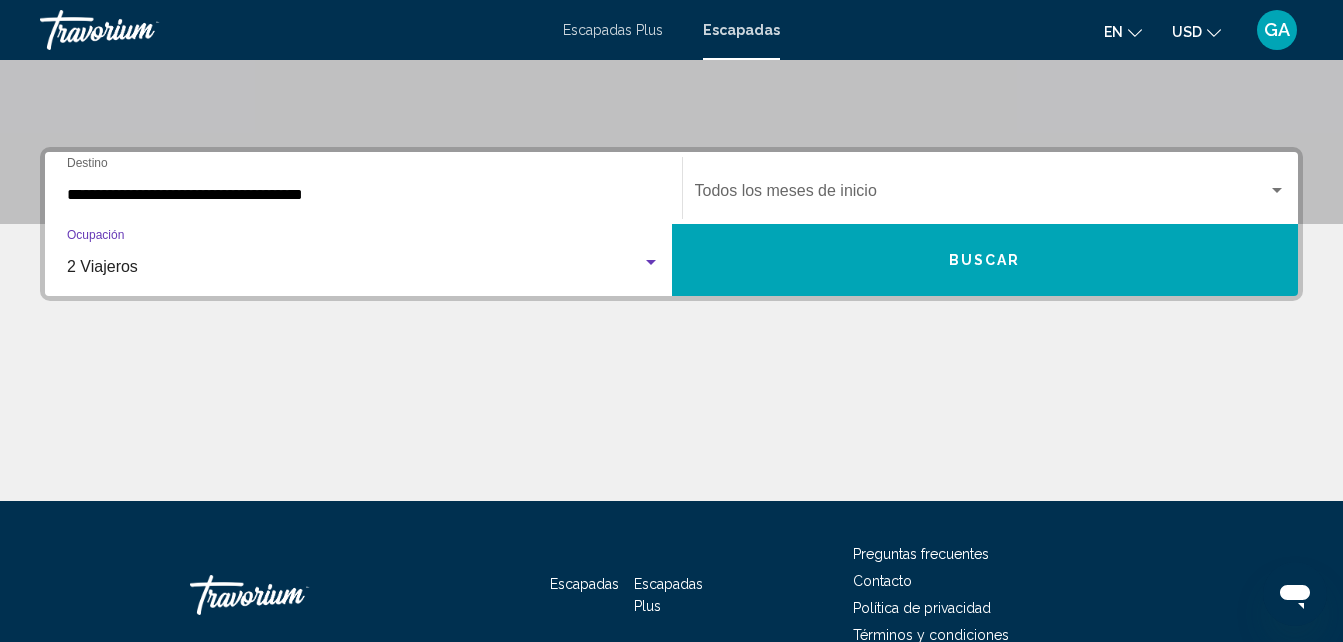 scroll, scrollTop: 258, scrollLeft: 0, axis: vertical 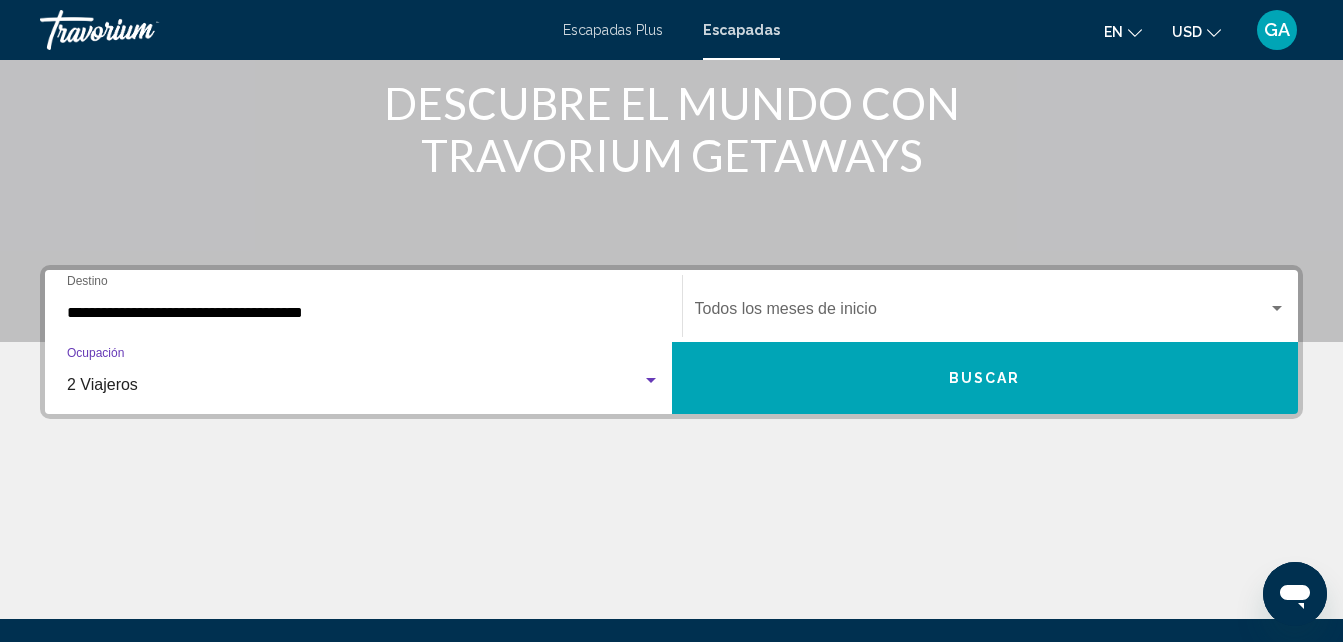 click on "**********" at bounding box center [363, 313] 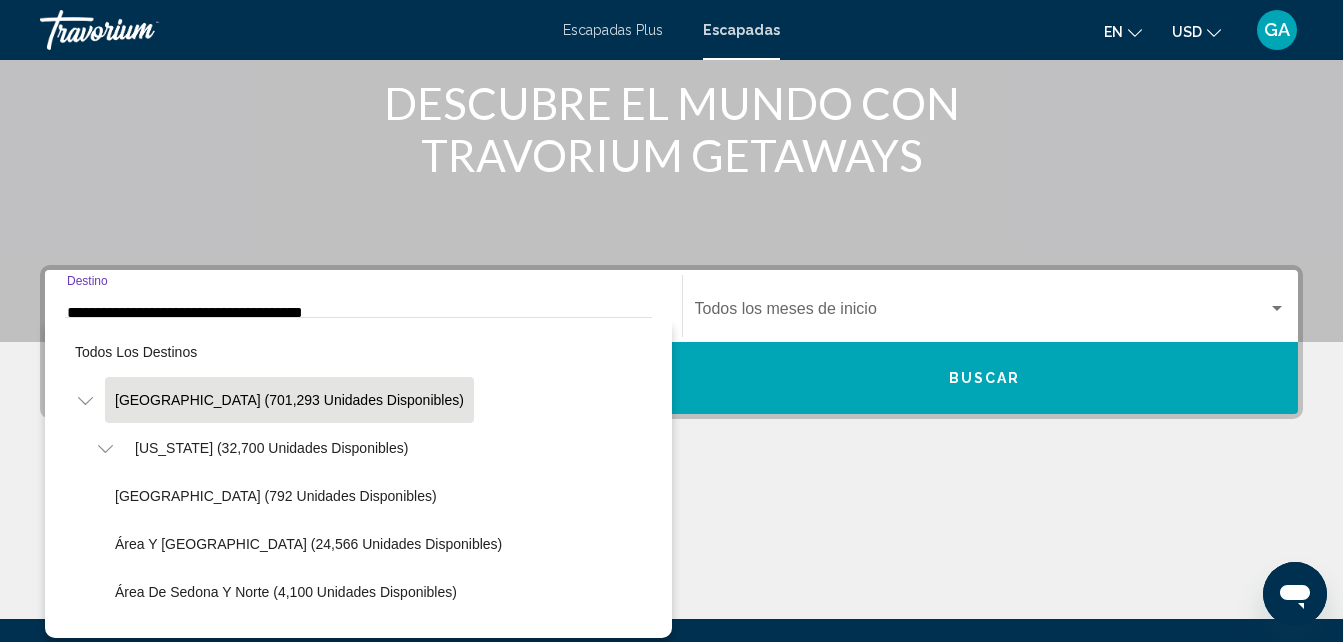 scroll, scrollTop: 337, scrollLeft: 0, axis: vertical 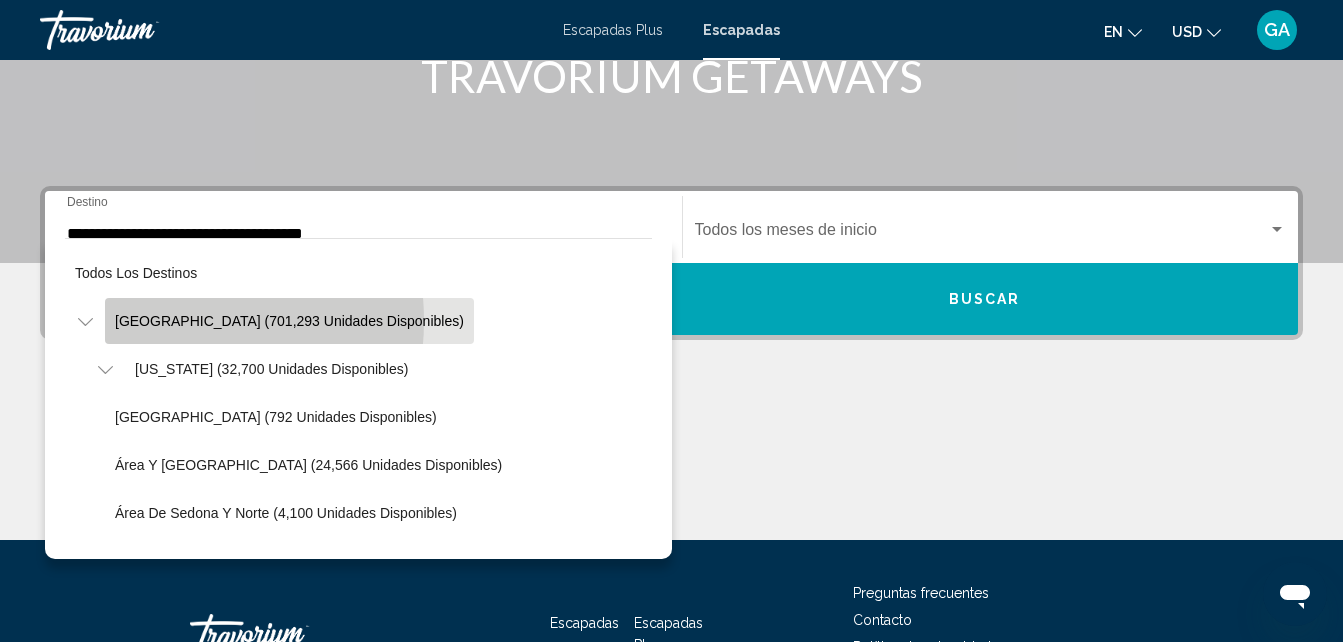 click on "[GEOGRAPHIC_DATA] (701,293 unidades disponibles)" 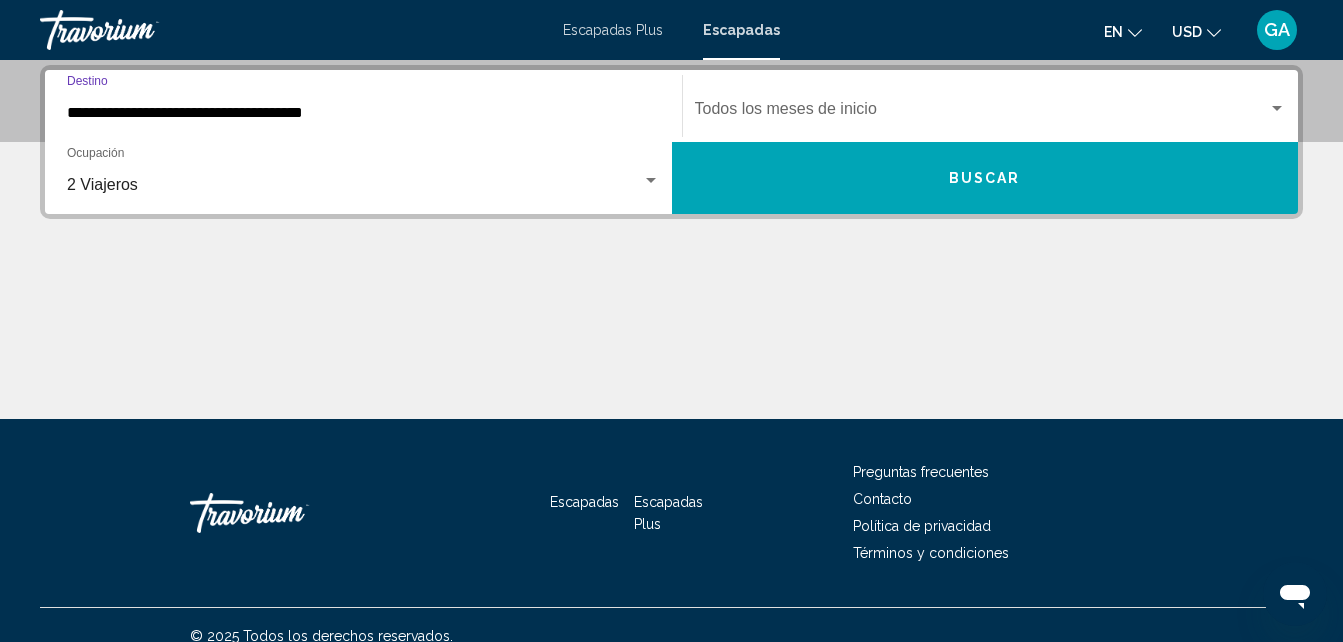click on "**********" at bounding box center (363, 106) 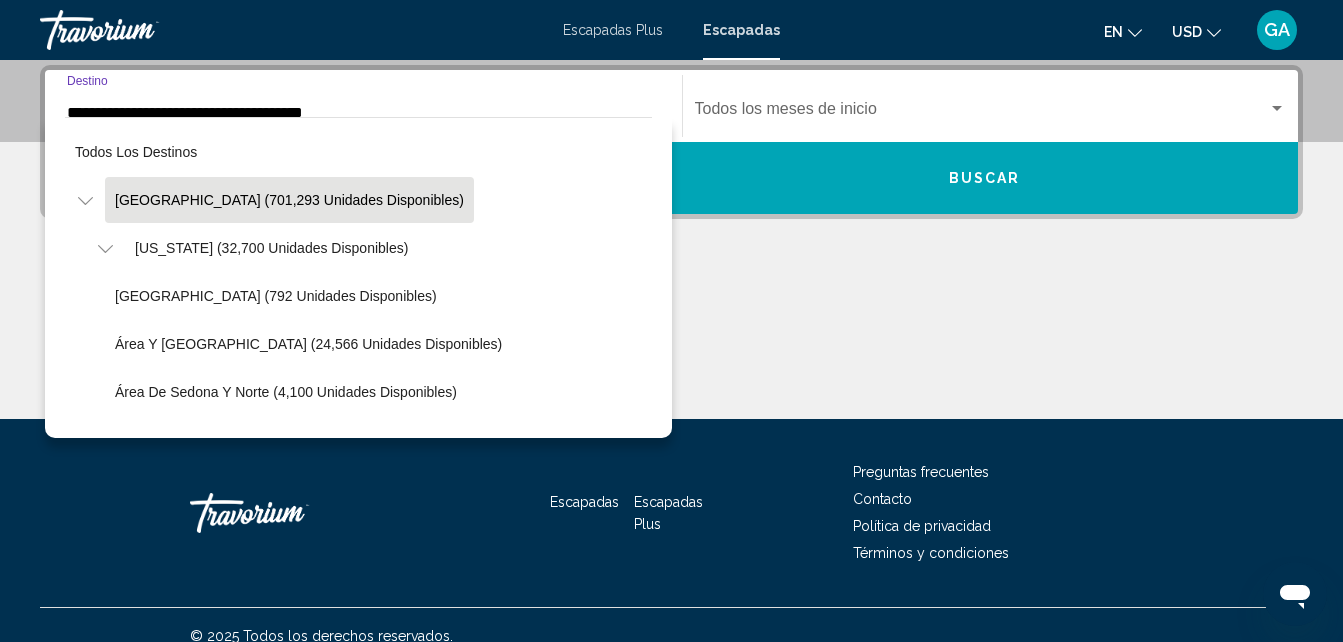scroll, scrollTop: 337, scrollLeft: 0, axis: vertical 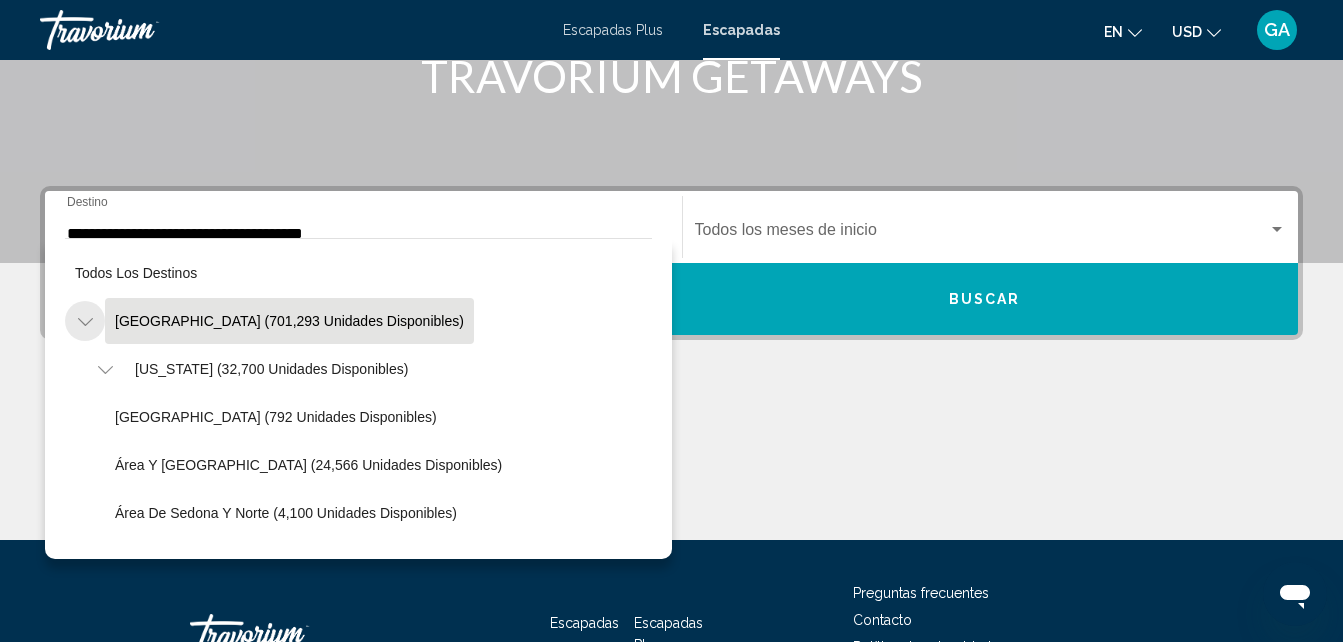 click 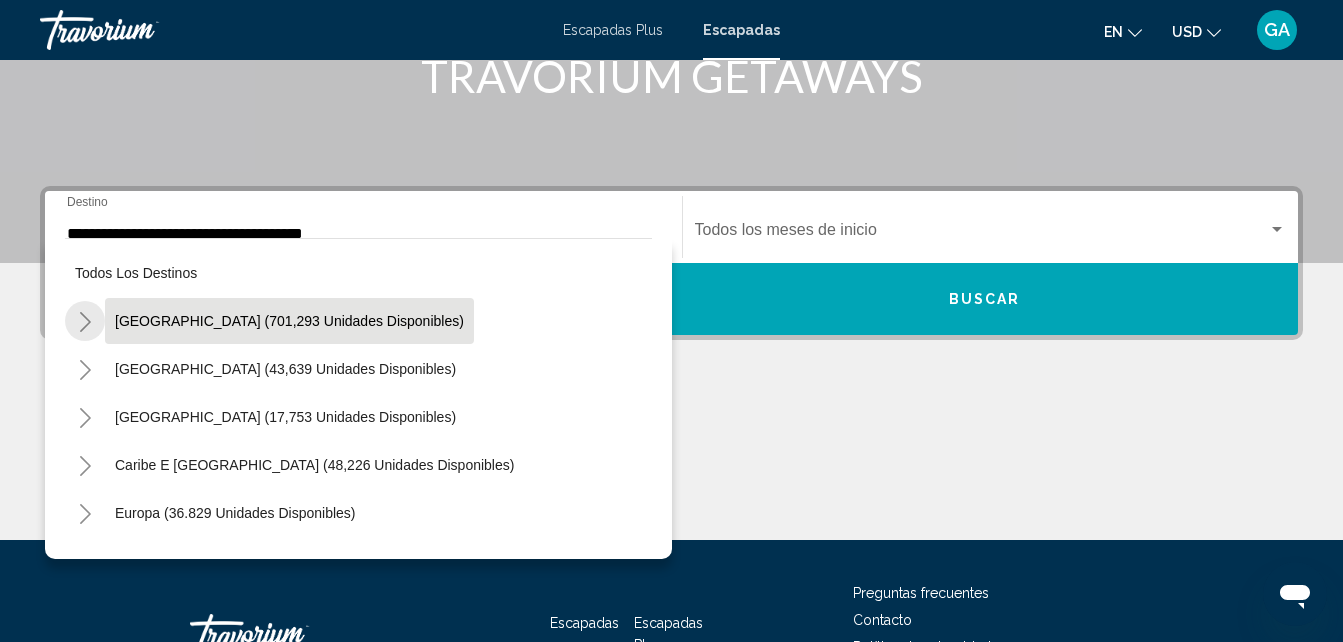 click 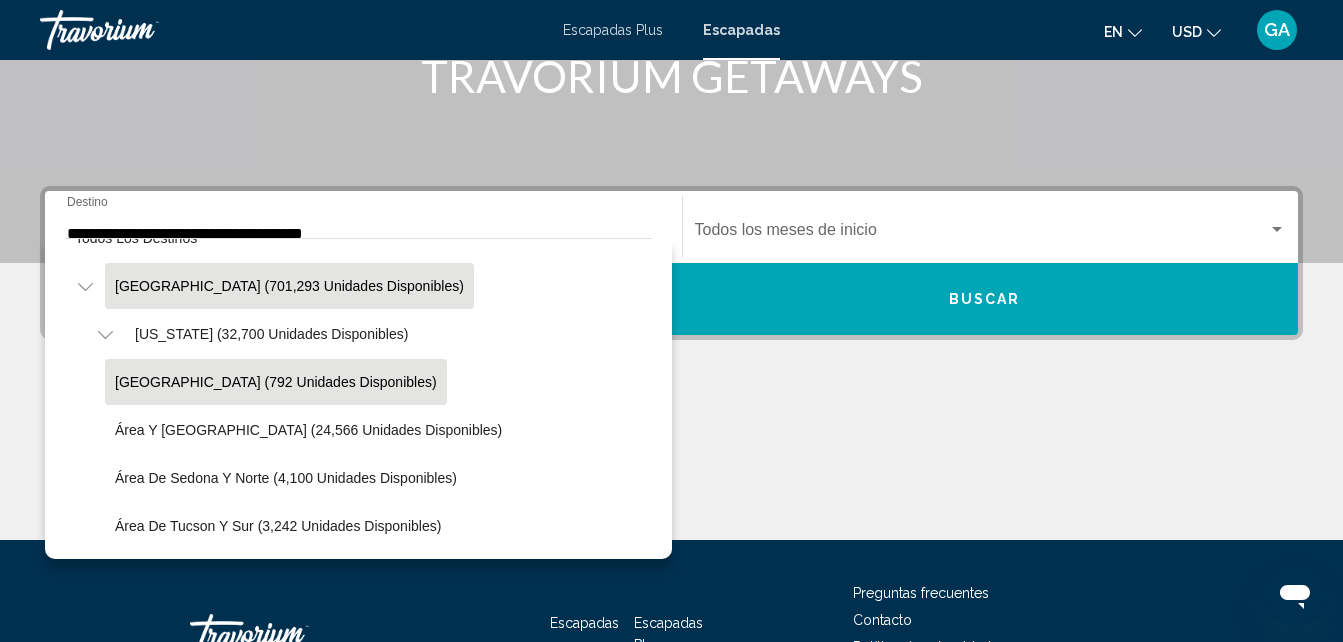 scroll, scrollTop: 0, scrollLeft: 0, axis: both 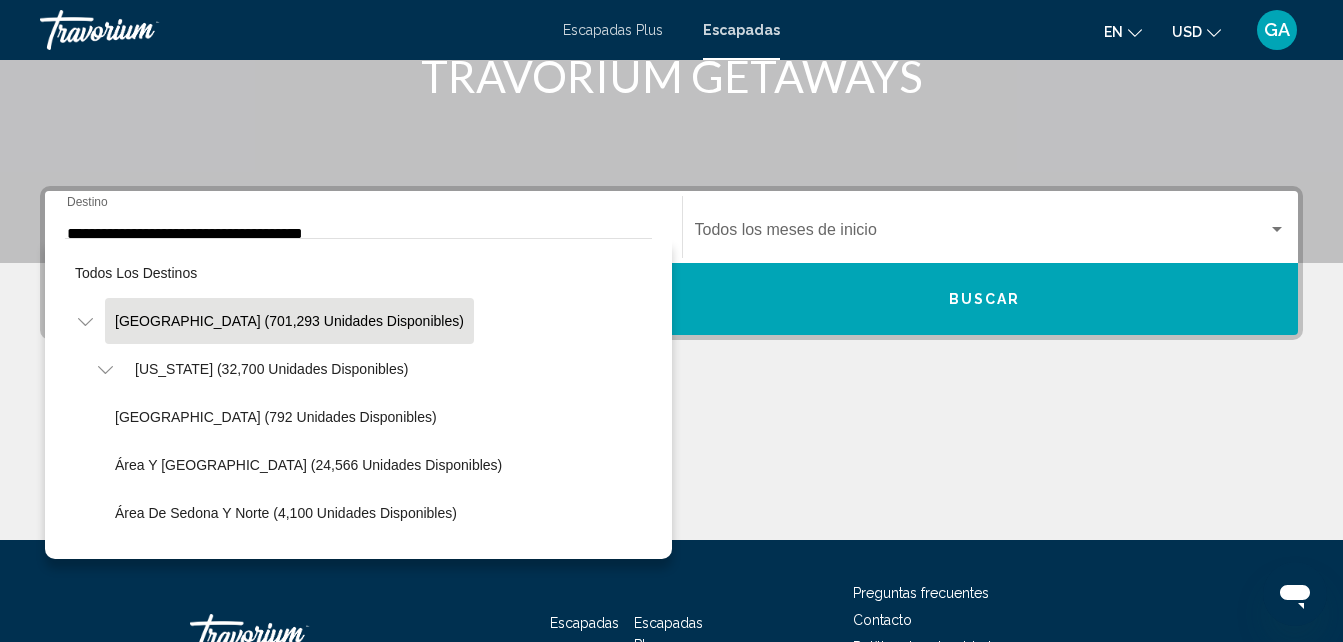 click on "[GEOGRAPHIC_DATA] (701,293 unidades disponibles)" 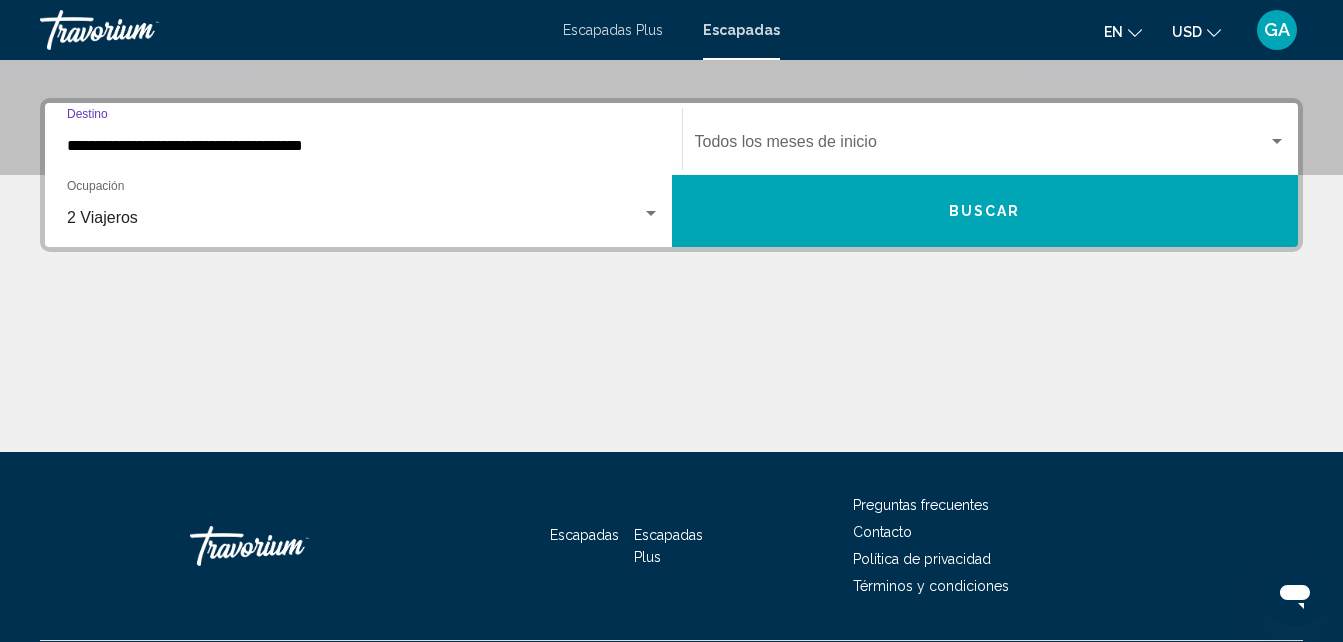 scroll, scrollTop: 458, scrollLeft: 0, axis: vertical 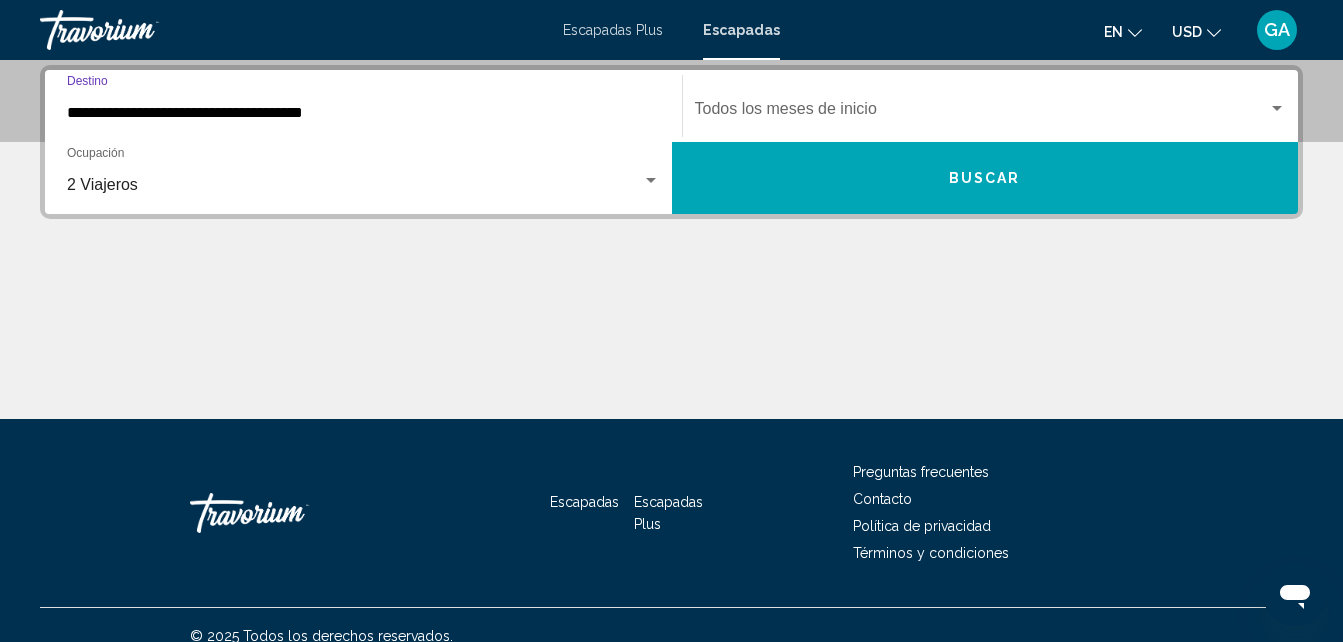 click on "2 Viajeros" at bounding box center (102, 184) 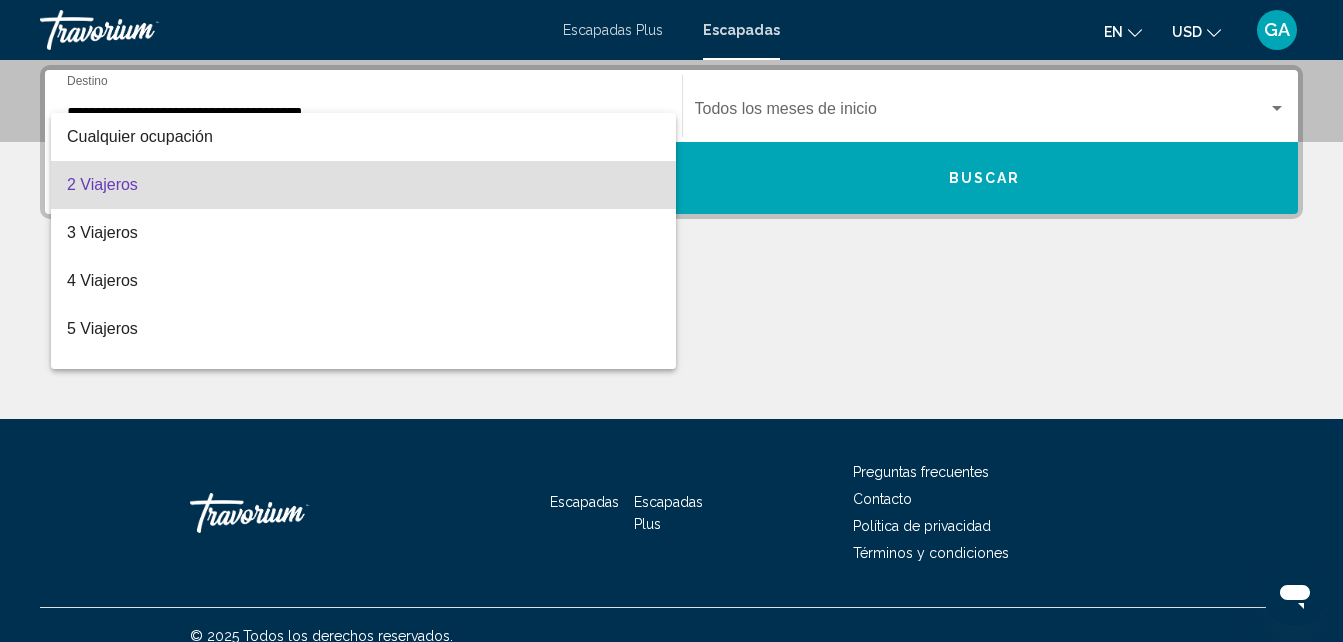 click on "2 Viajeros" at bounding box center (363, 185) 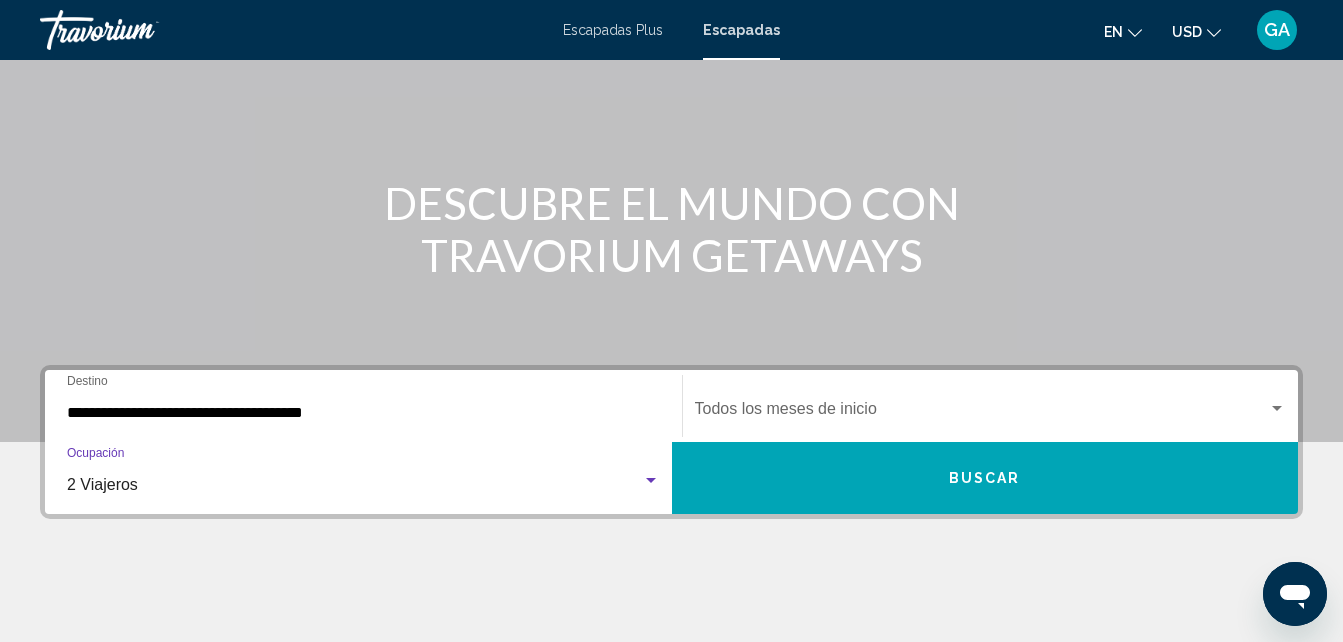 scroll, scrollTop: 258, scrollLeft: 0, axis: vertical 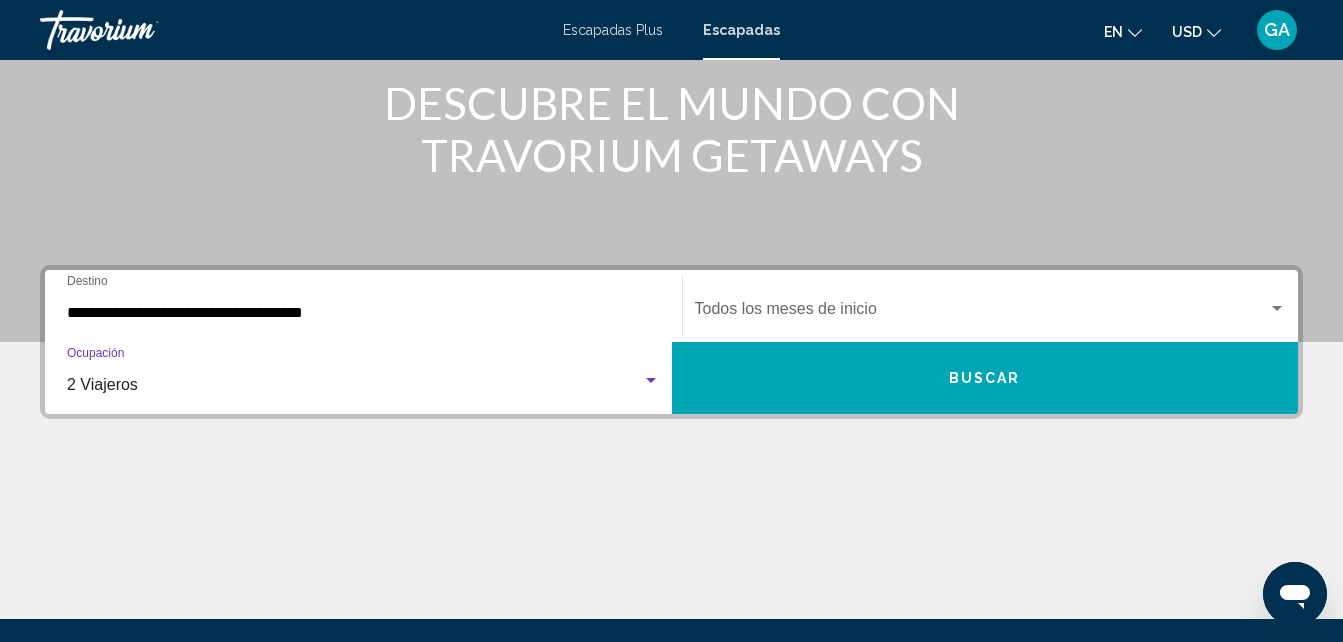 click at bounding box center [982, 313] 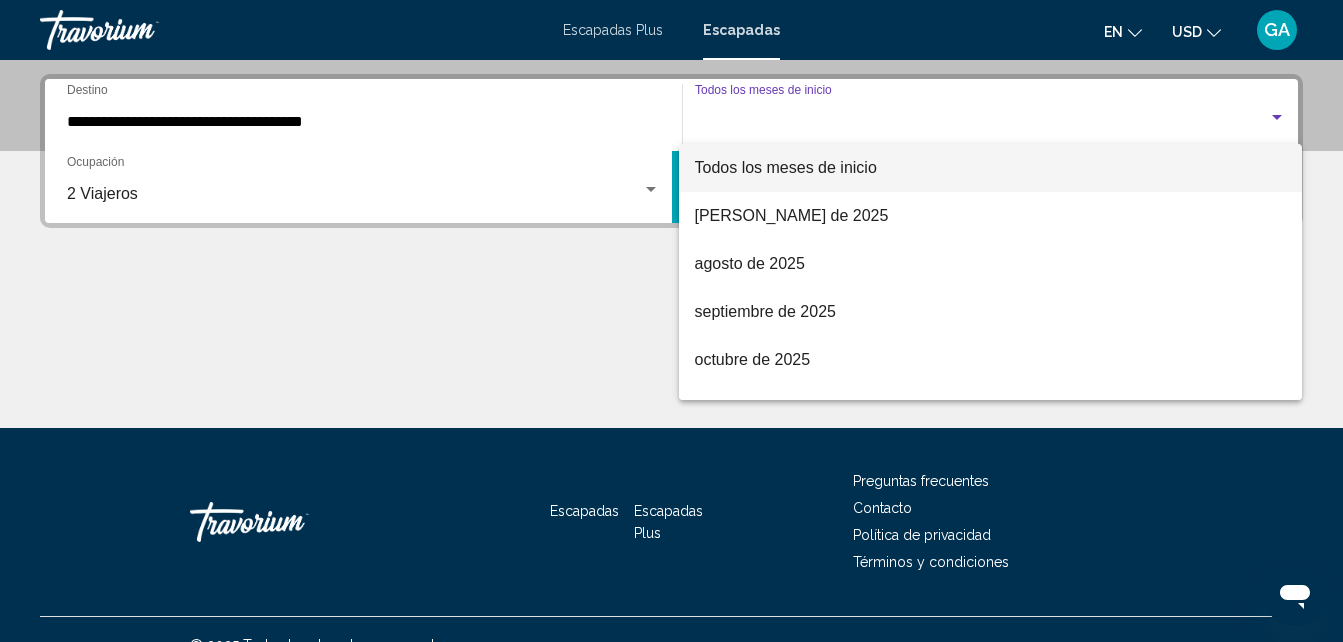 scroll, scrollTop: 458, scrollLeft: 0, axis: vertical 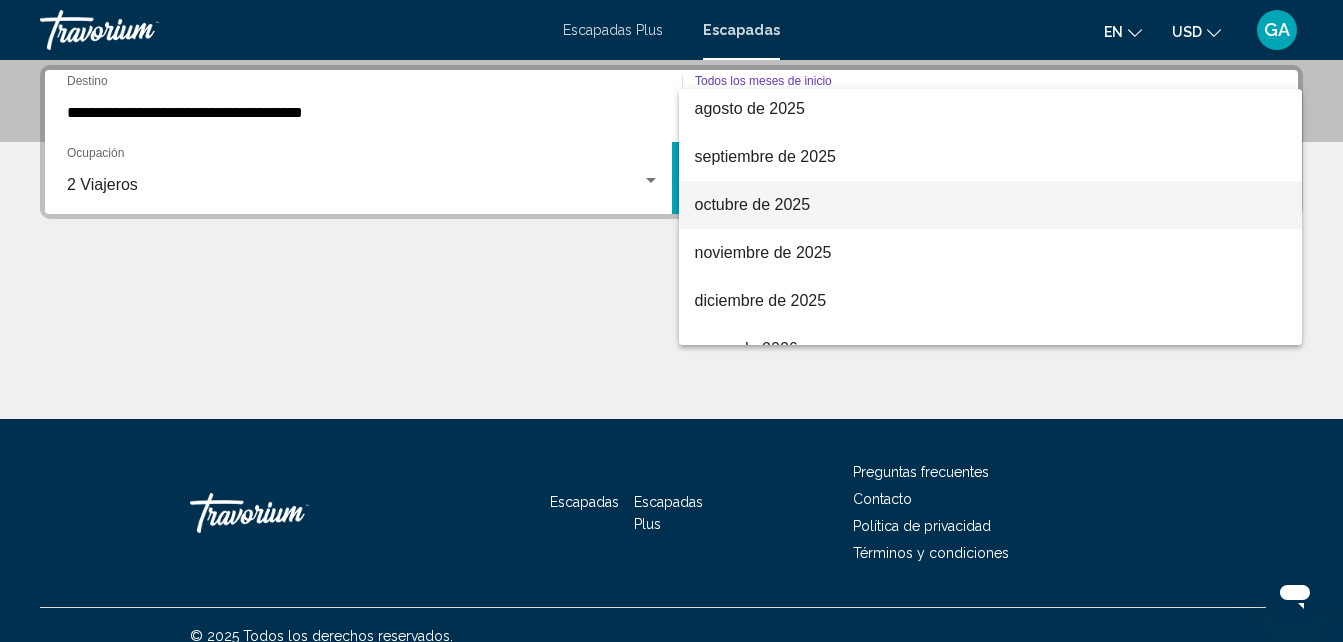 click on "octubre de 2025" at bounding box center (753, 204) 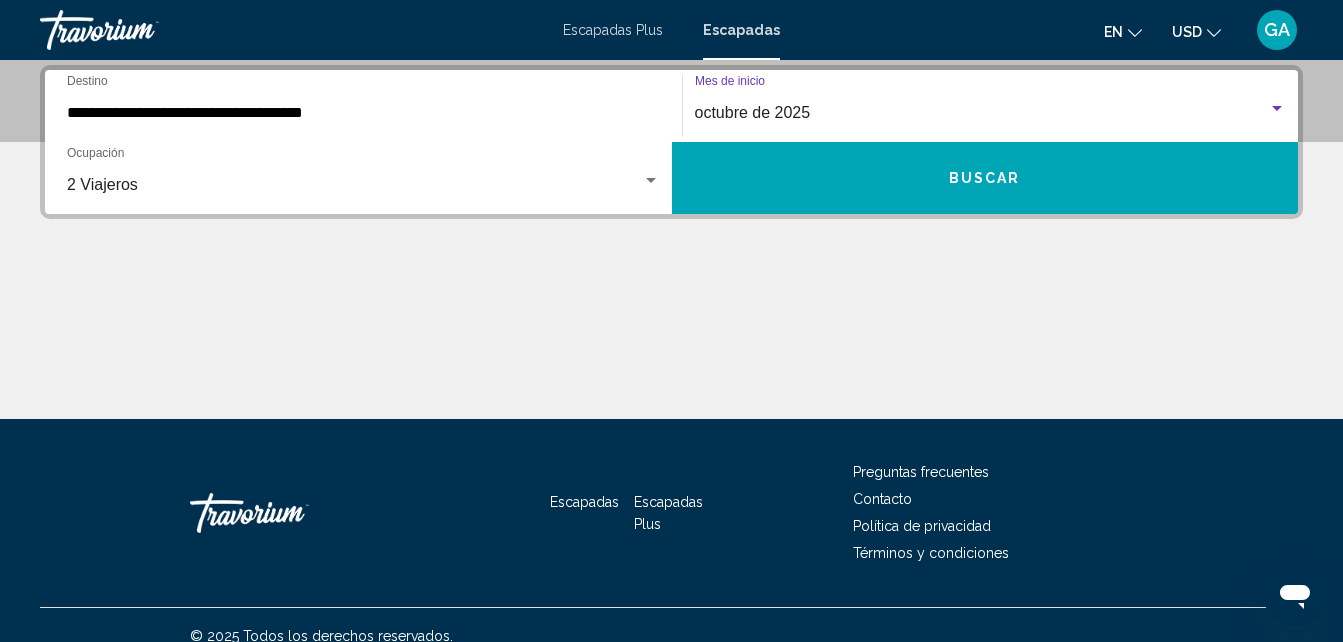 click on "Buscar" at bounding box center (985, 179) 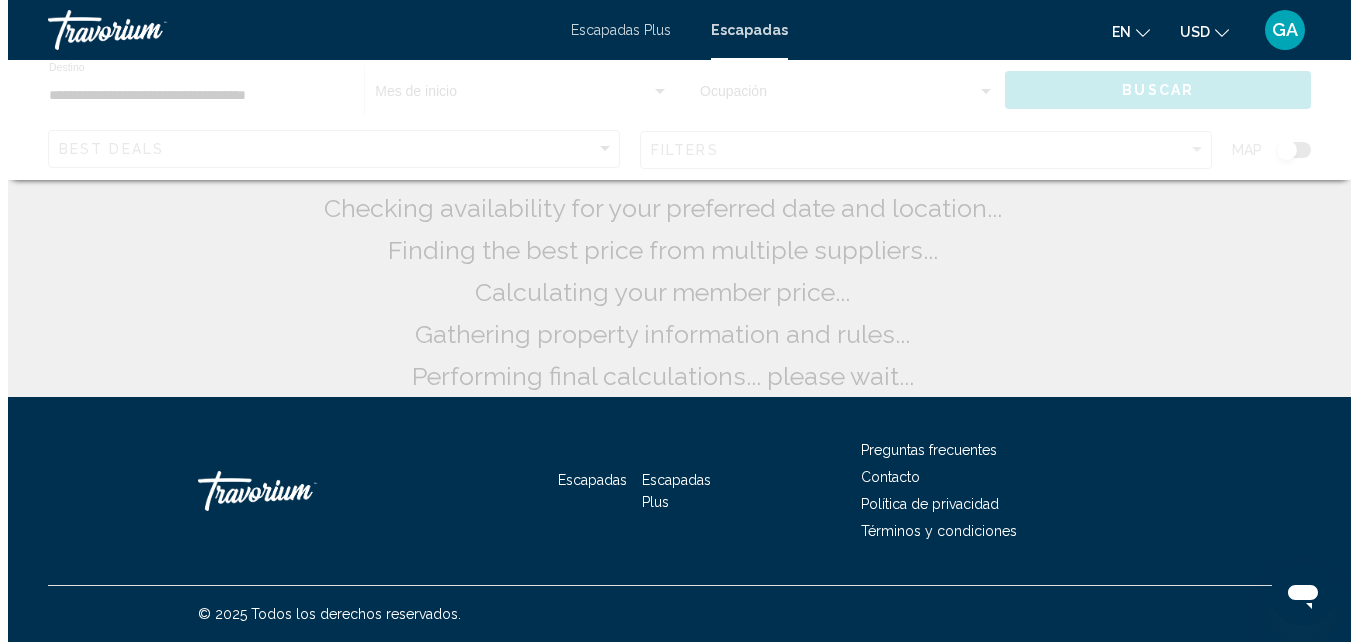 scroll, scrollTop: 0, scrollLeft: 0, axis: both 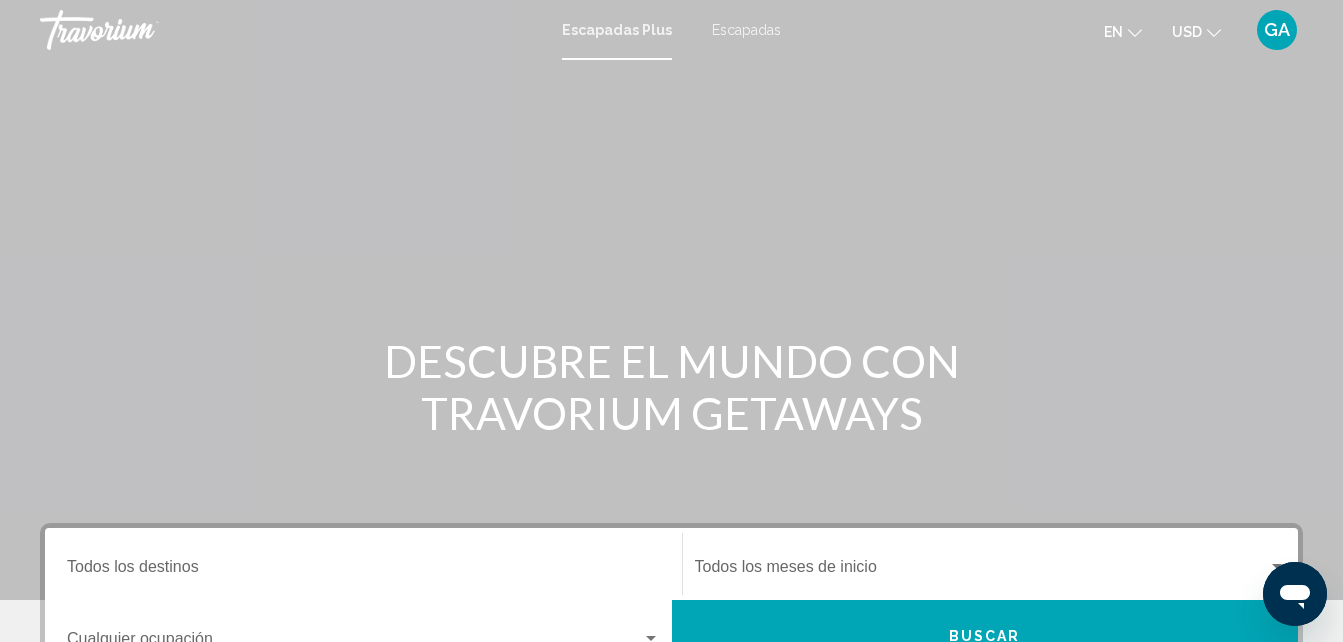click on "Escapadas" at bounding box center (746, 30) 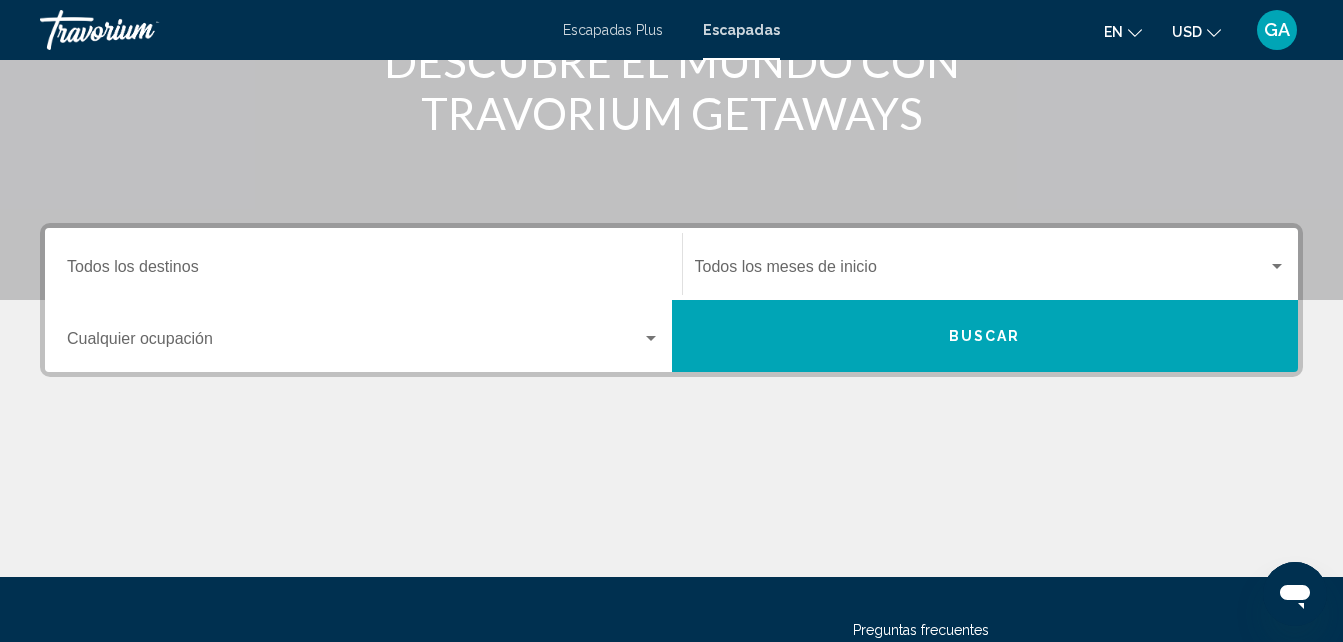 click on "Destination Todos los destinos" at bounding box center [363, 271] 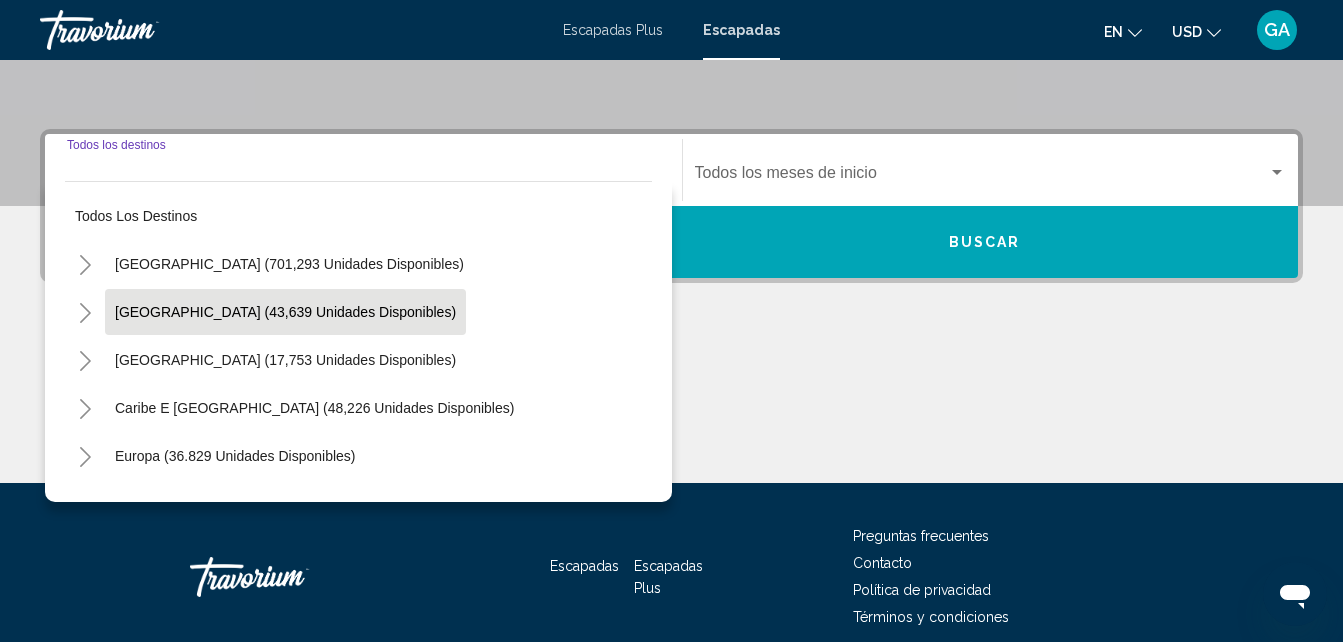 scroll, scrollTop: 458, scrollLeft: 0, axis: vertical 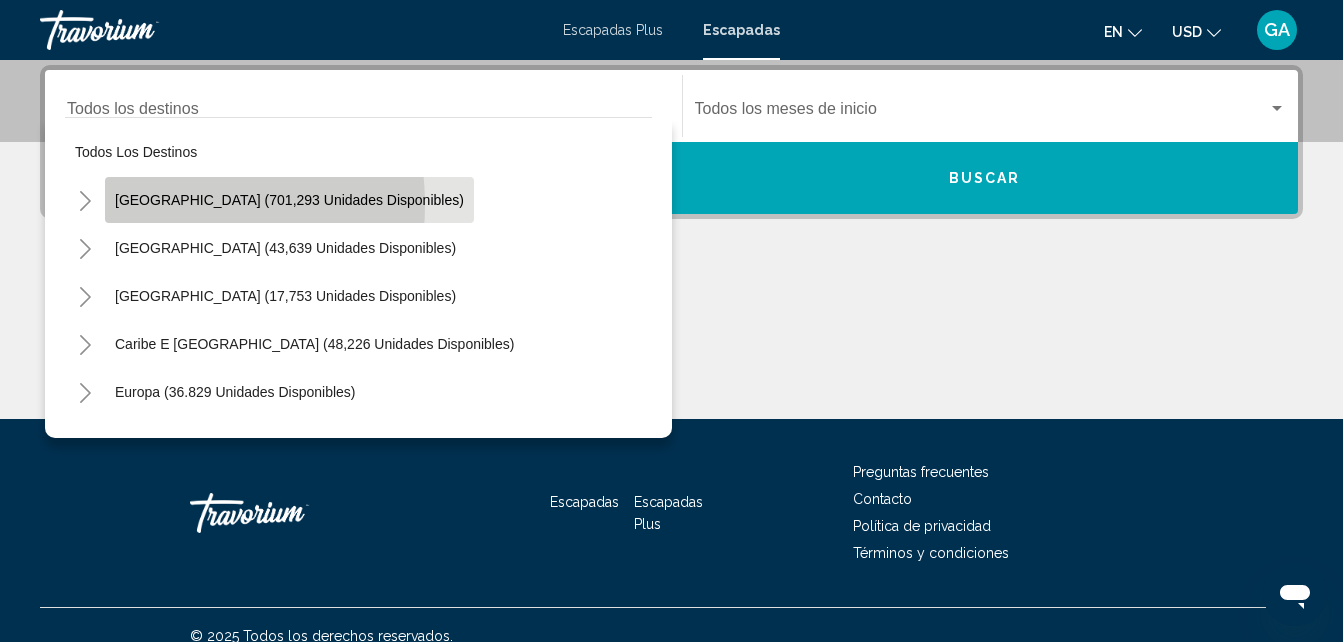 click on "[GEOGRAPHIC_DATA] (701,293 unidades disponibles)" 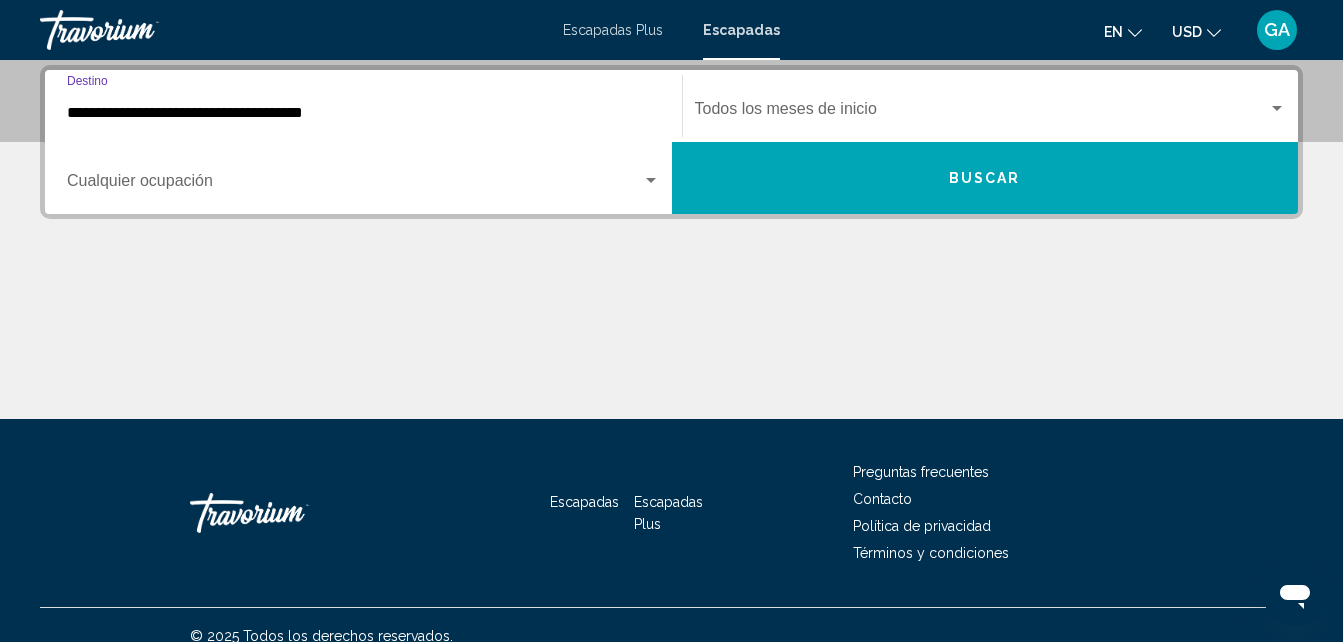 click at bounding box center [354, 185] 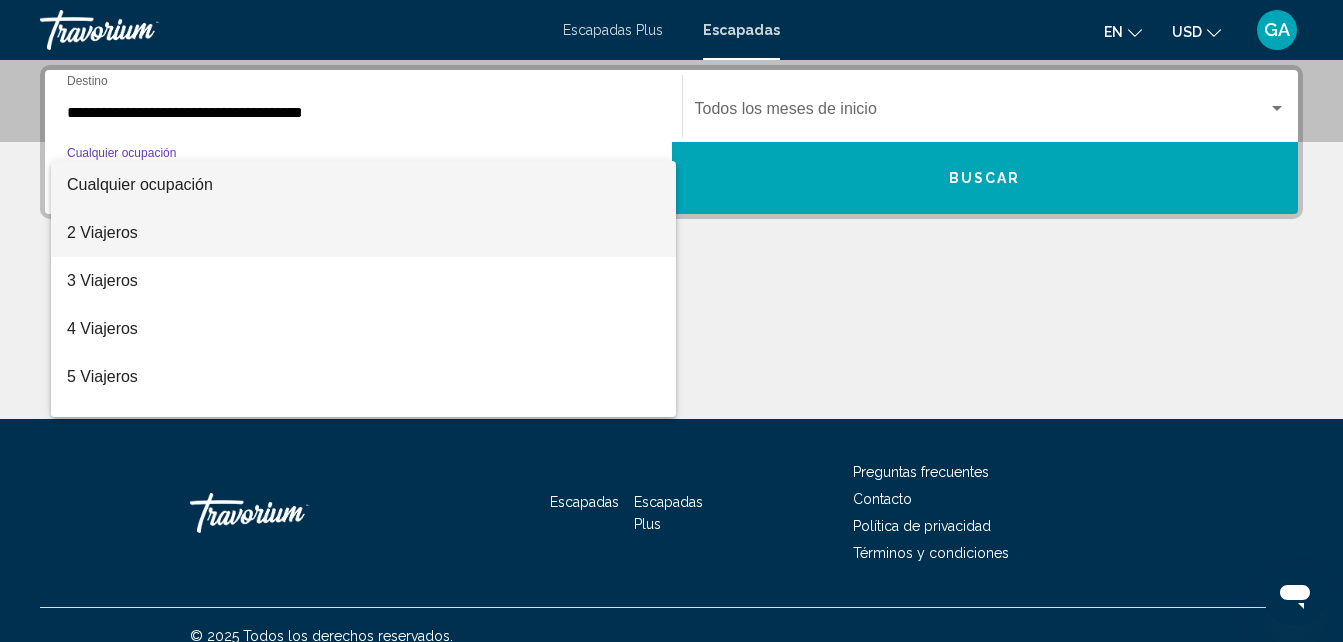 click on "2 Viajeros" at bounding box center (102, 232) 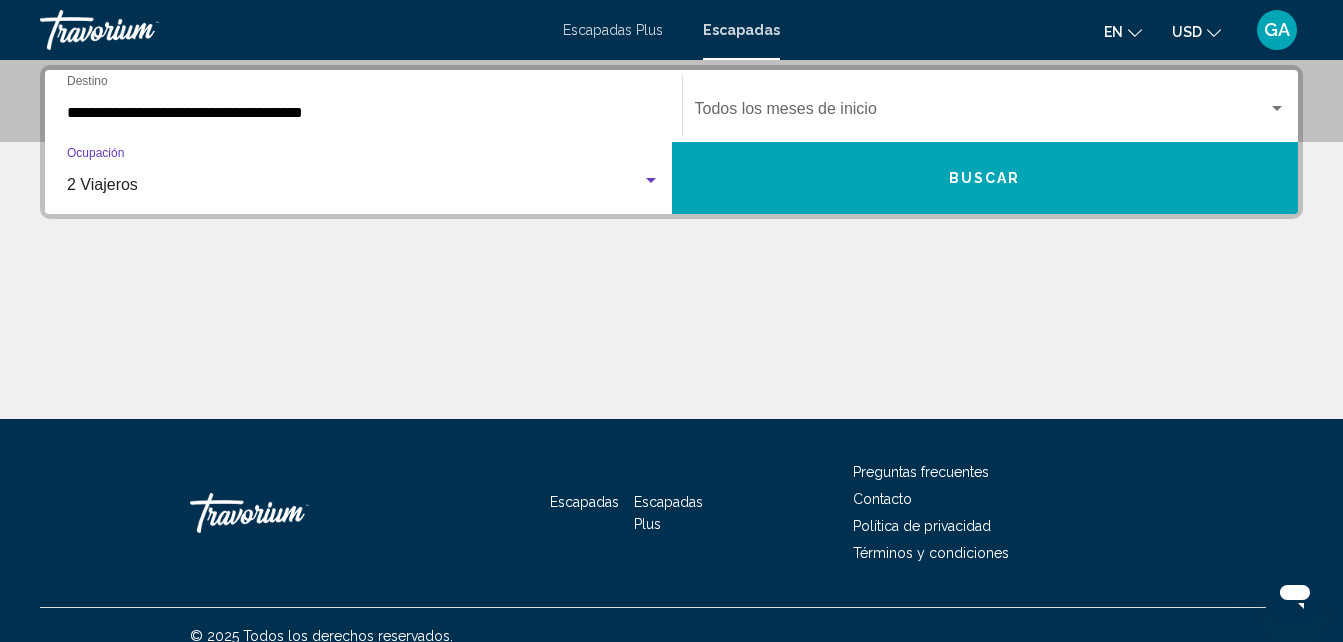 click on "Start Month Todos los meses de inicio" 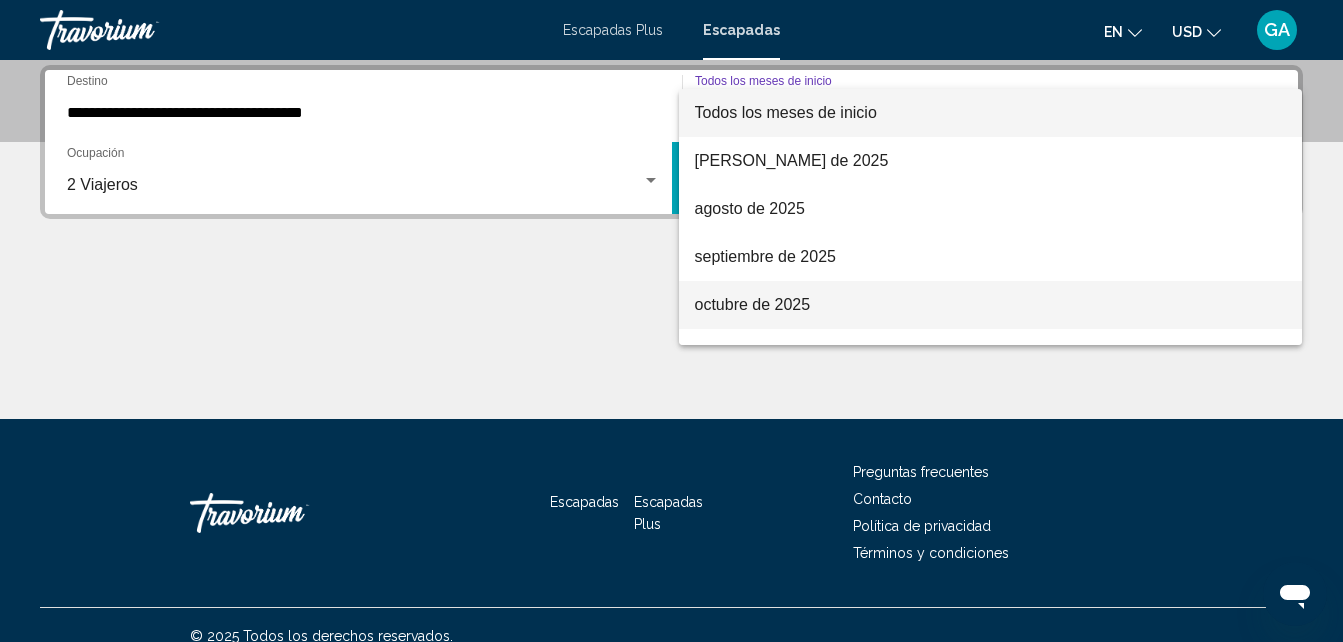 click on "octubre de 2025" at bounding box center (753, 304) 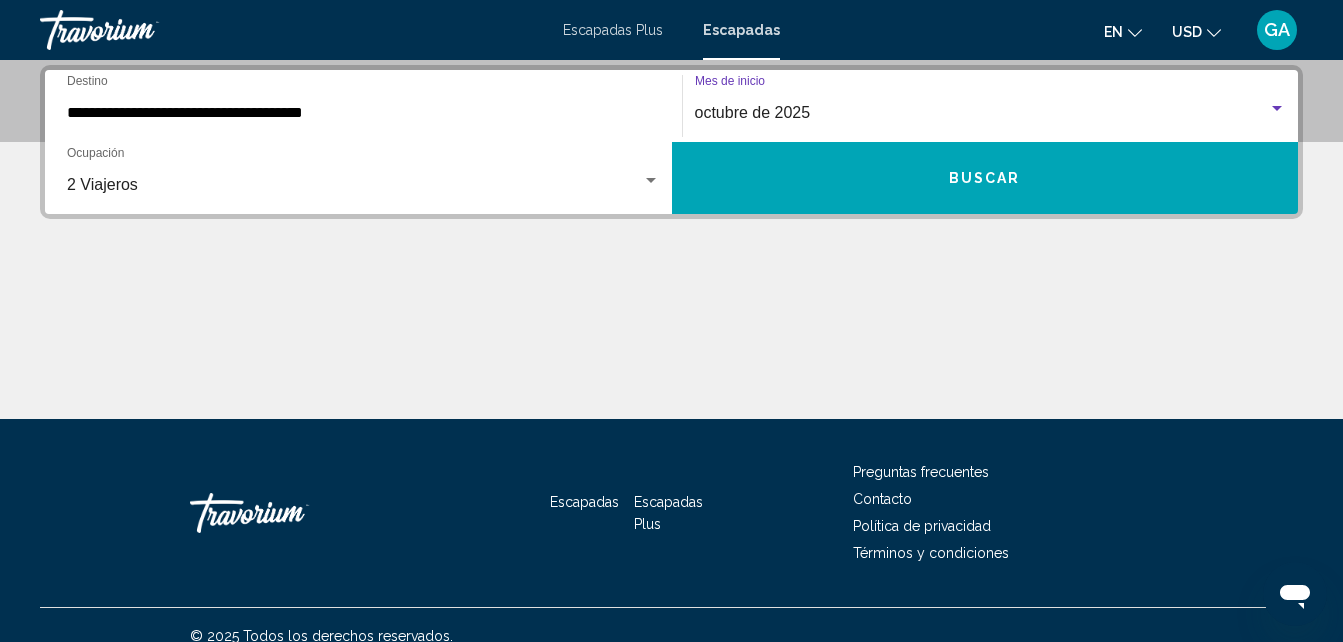 click on "Buscar" at bounding box center [985, 178] 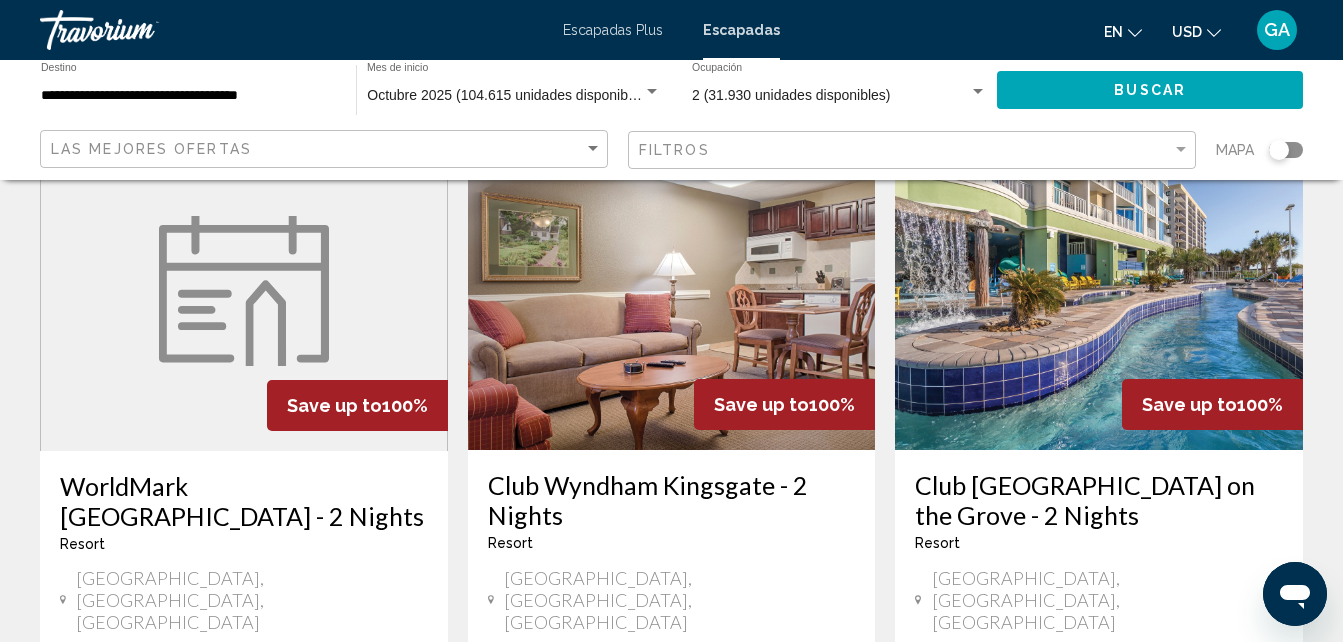 scroll, scrollTop: 973, scrollLeft: 0, axis: vertical 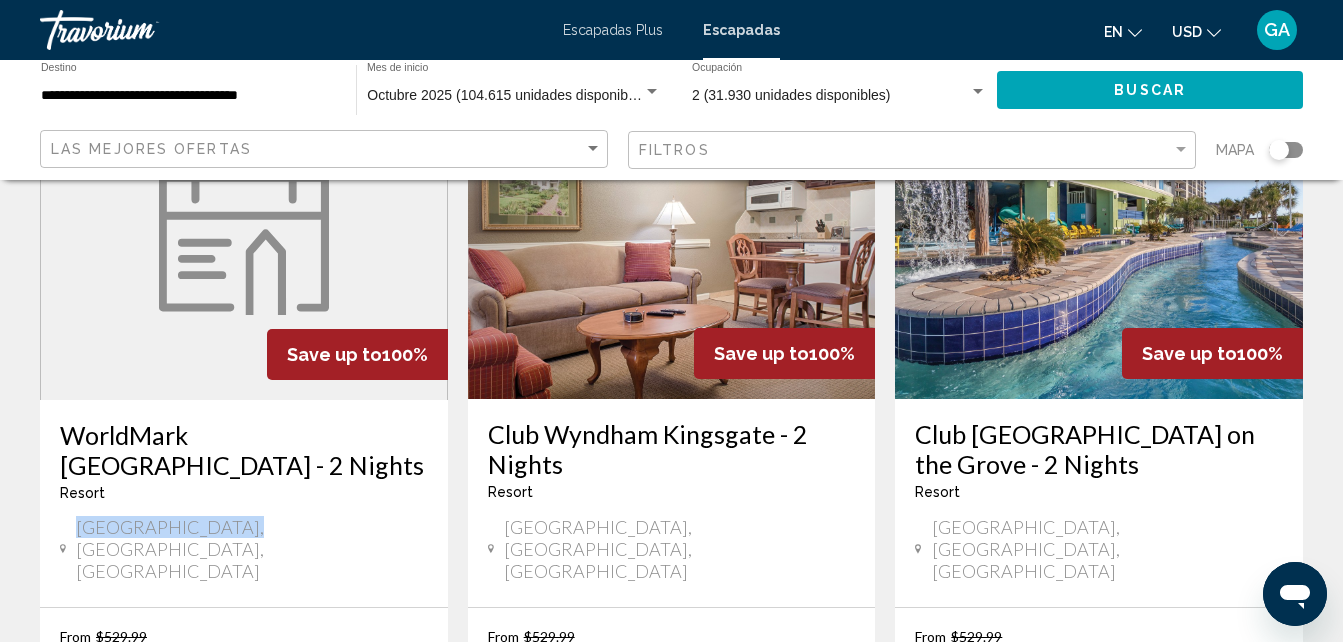 drag, startPoint x: 229, startPoint y: 471, endPoint x: 78, endPoint y: 487, distance: 151.84532 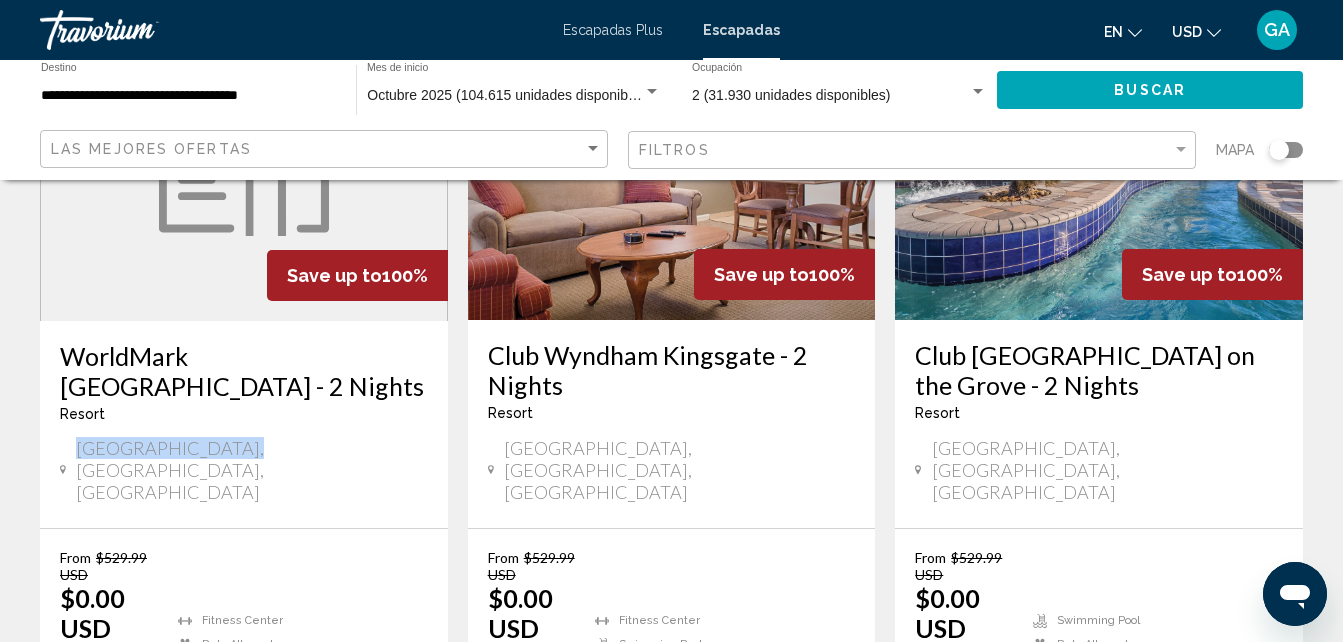 scroll, scrollTop: 1173, scrollLeft: 0, axis: vertical 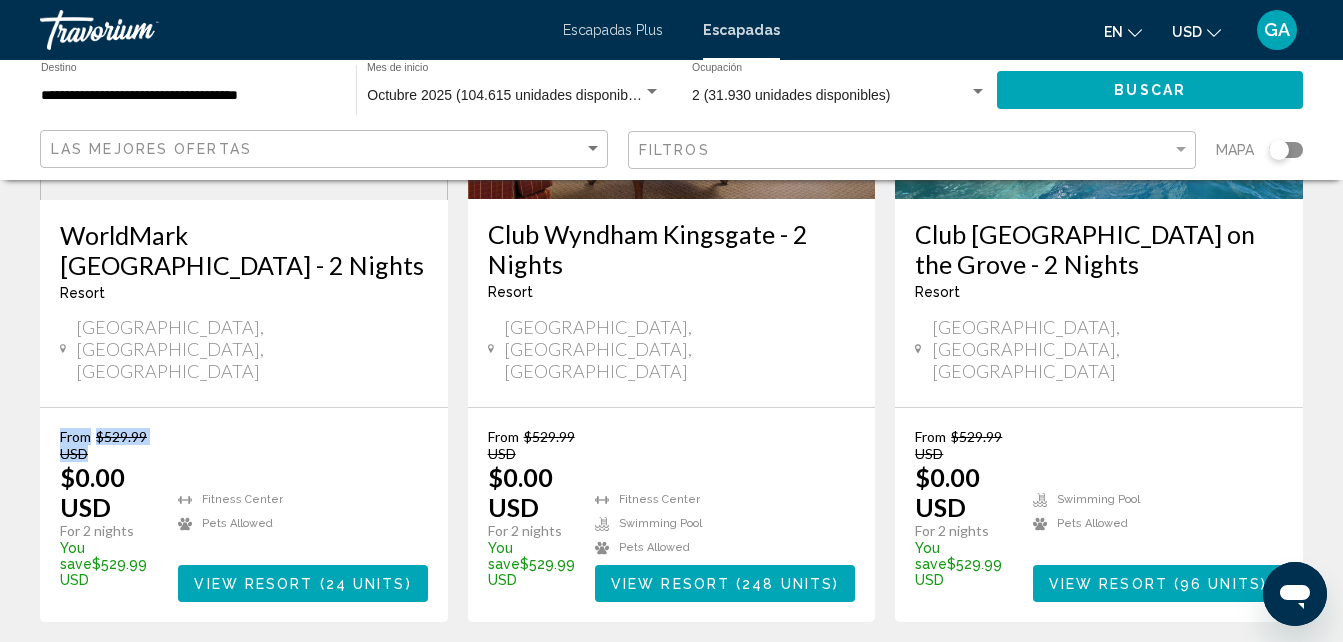 drag, startPoint x: 103, startPoint y: 347, endPoint x: 58, endPoint y: 335, distance: 46.572525 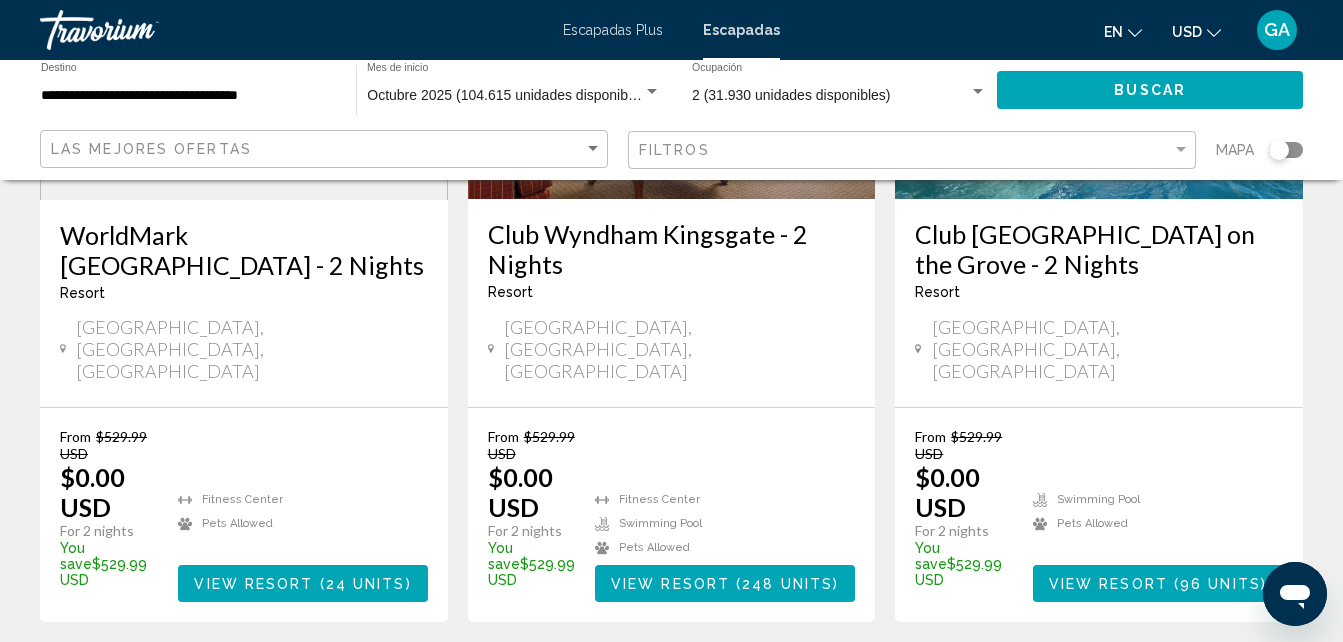 drag, startPoint x: 58, startPoint y: 335, endPoint x: 123, endPoint y: 402, distance: 93.34881 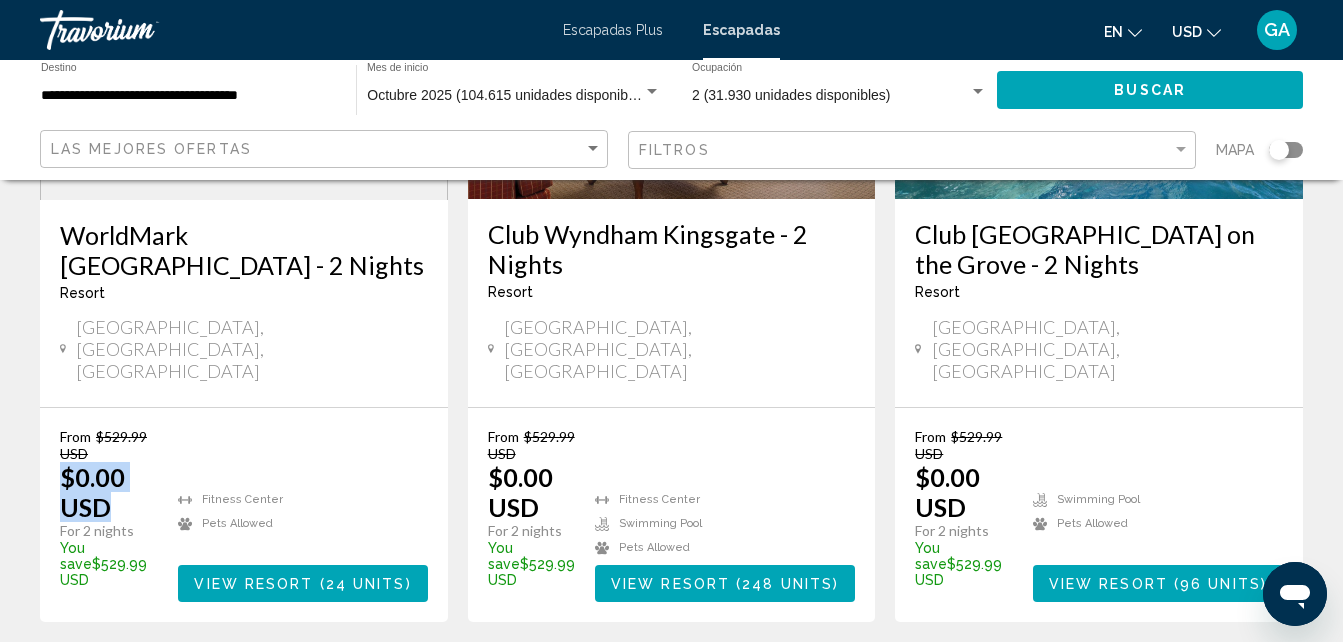 drag, startPoint x: 120, startPoint y: 405, endPoint x: 60, endPoint y: 381, distance: 64.62198 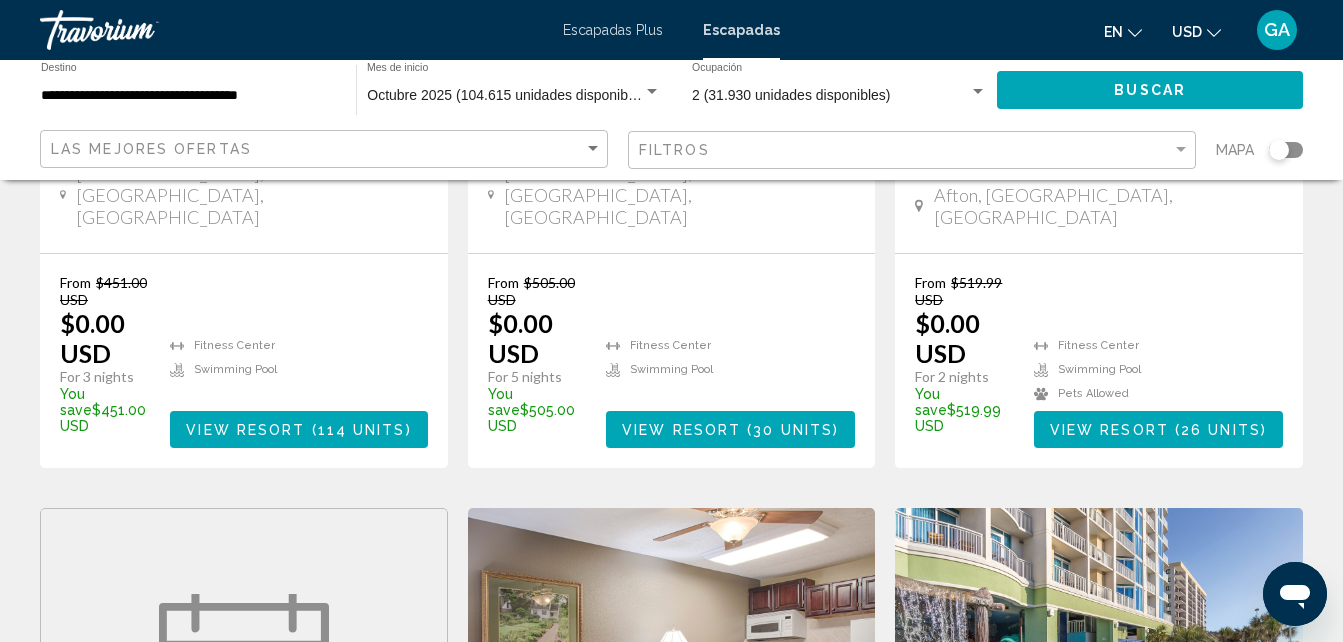 scroll, scrollTop: 600, scrollLeft: 0, axis: vertical 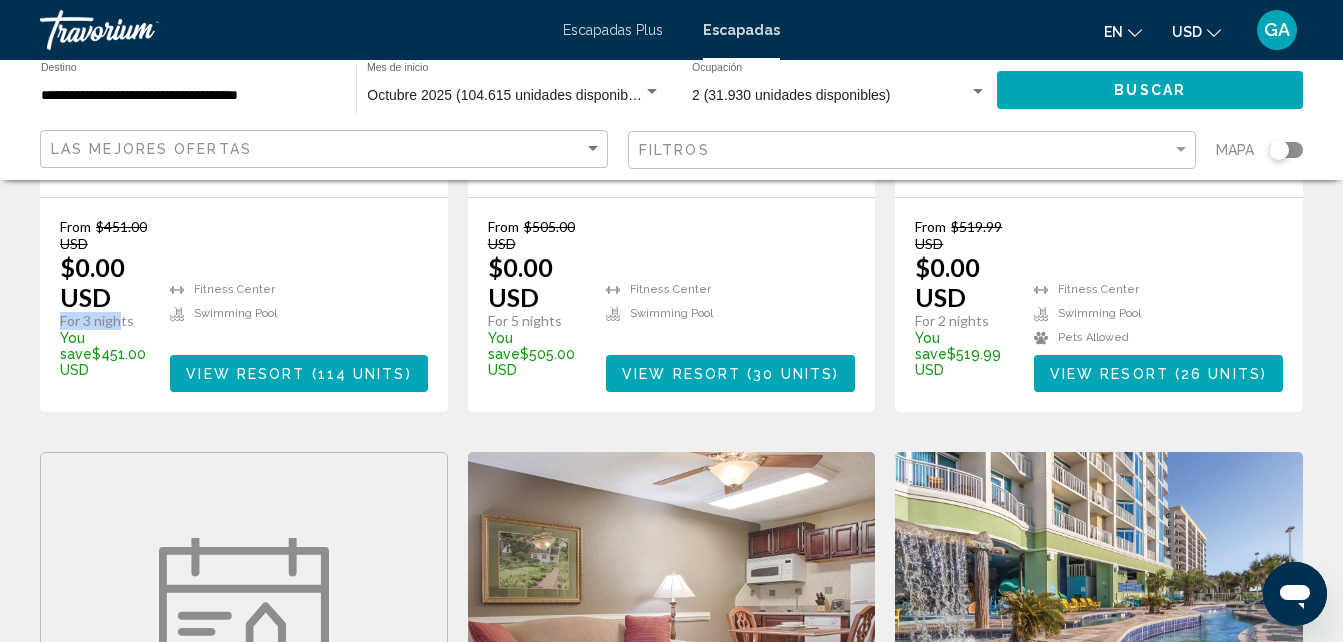 drag, startPoint x: 60, startPoint y: 279, endPoint x: 118, endPoint y: 278, distance: 58.00862 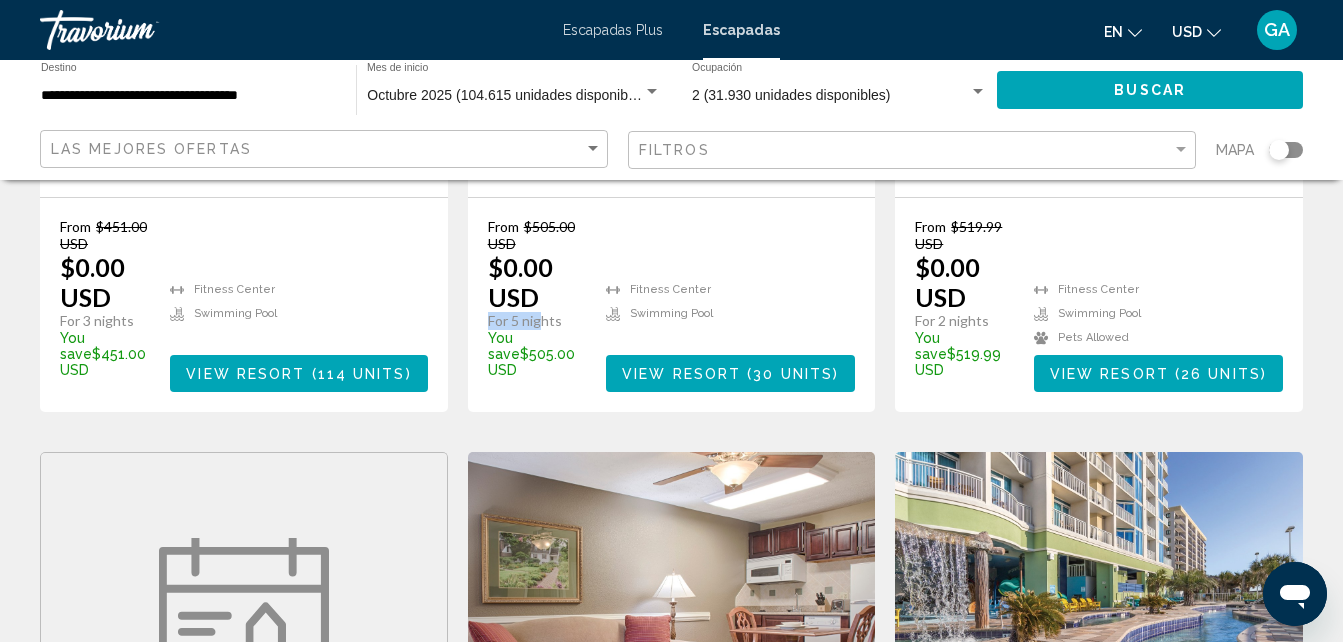 drag, startPoint x: 494, startPoint y: 274, endPoint x: 540, endPoint y: 274, distance: 46 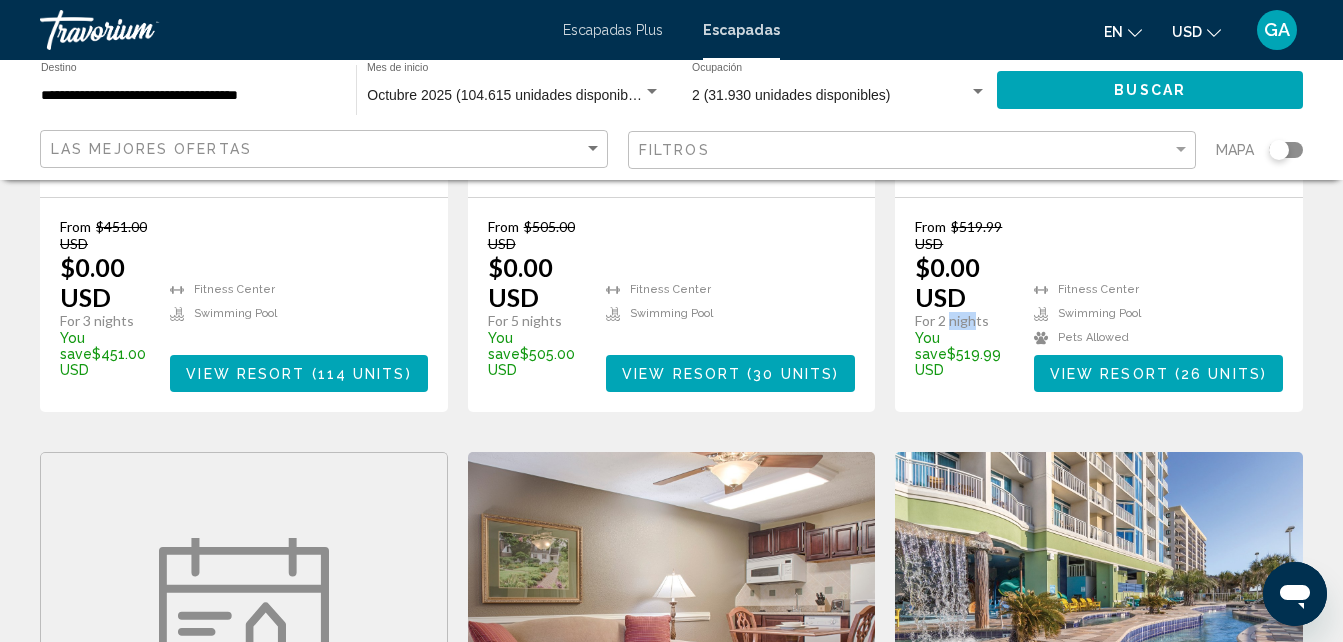 drag, startPoint x: 949, startPoint y: 276, endPoint x: 976, endPoint y: 276, distance: 27 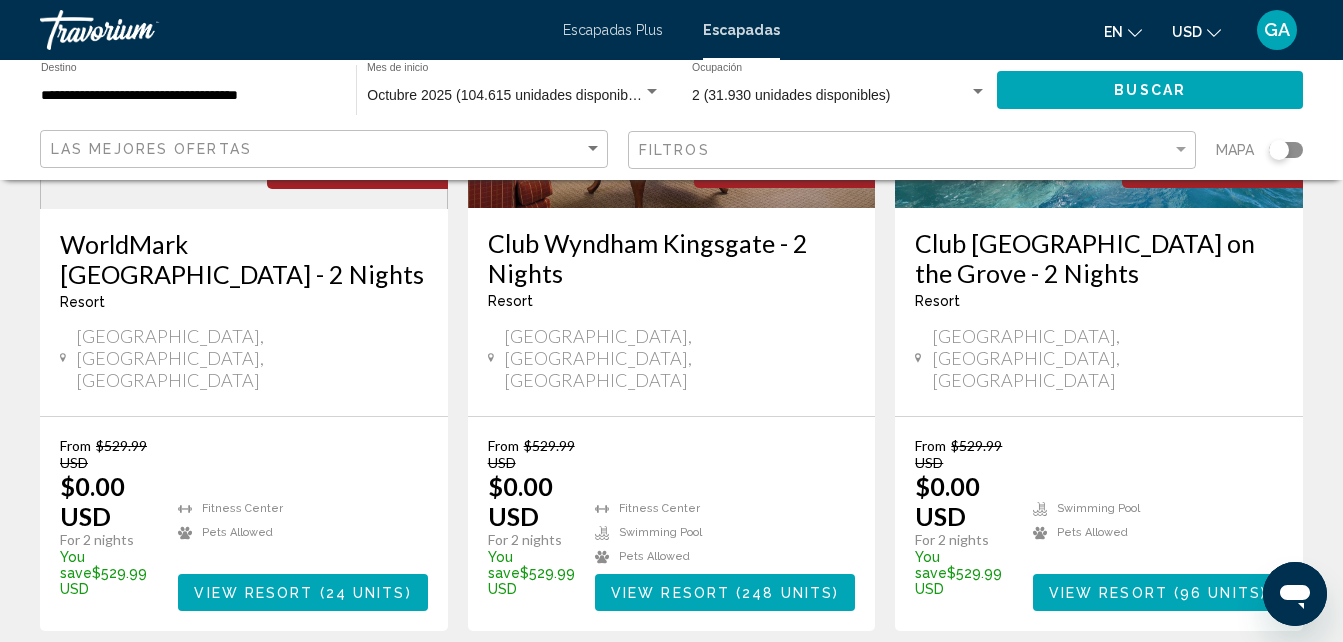 scroll, scrollTop: 1200, scrollLeft: 0, axis: vertical 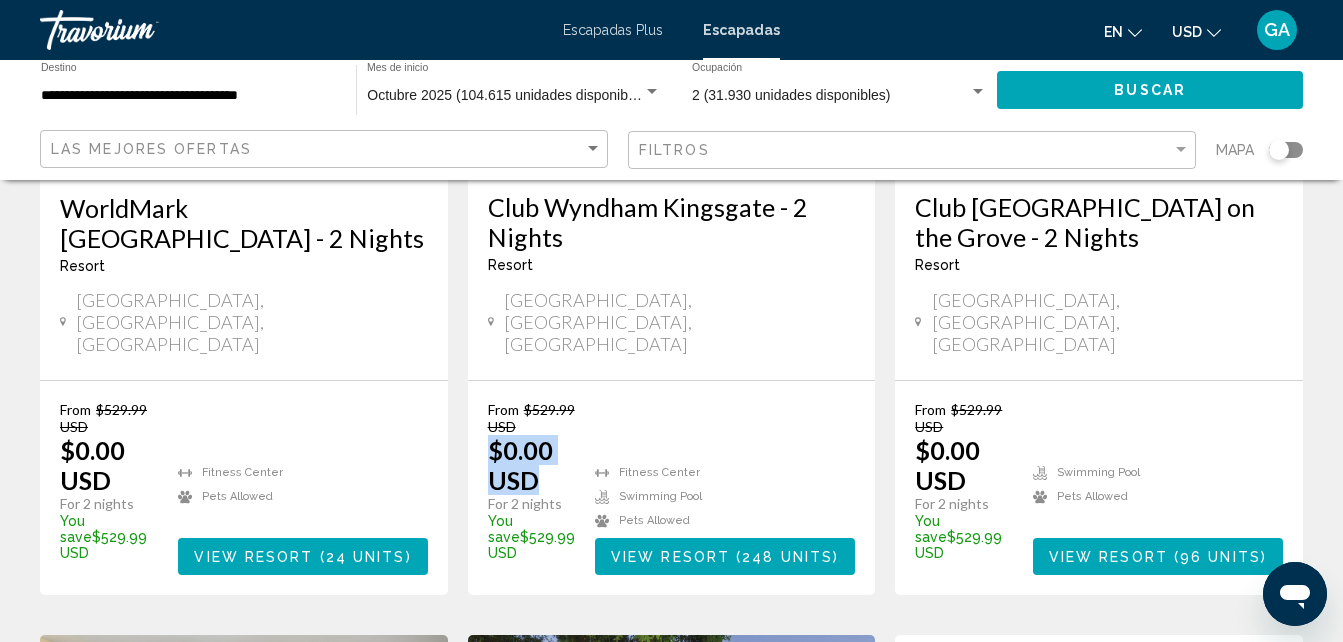 drag, startPoint x: 544, startPoint y: 382, endPoint x: 493, endPoint y: 343, distance: 64.202805 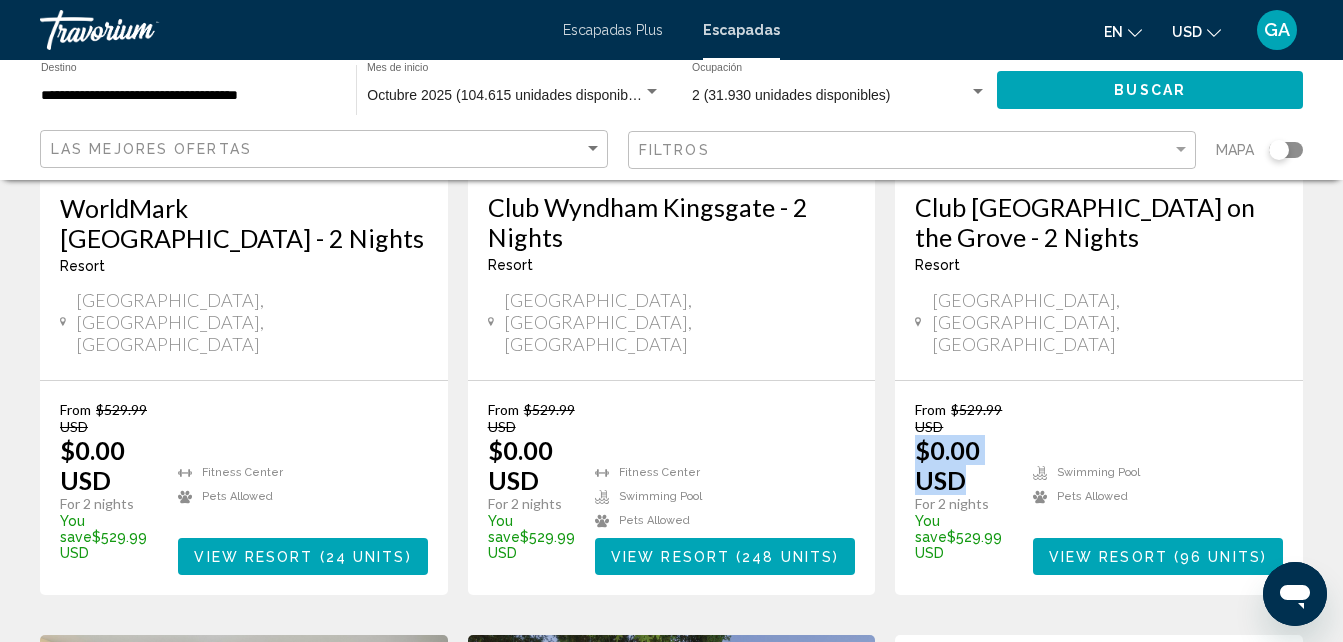 drag, startPoint x: 971, startPoint y: 382, endPoint x: 913, endPoint y: 344, distance: 69.339745 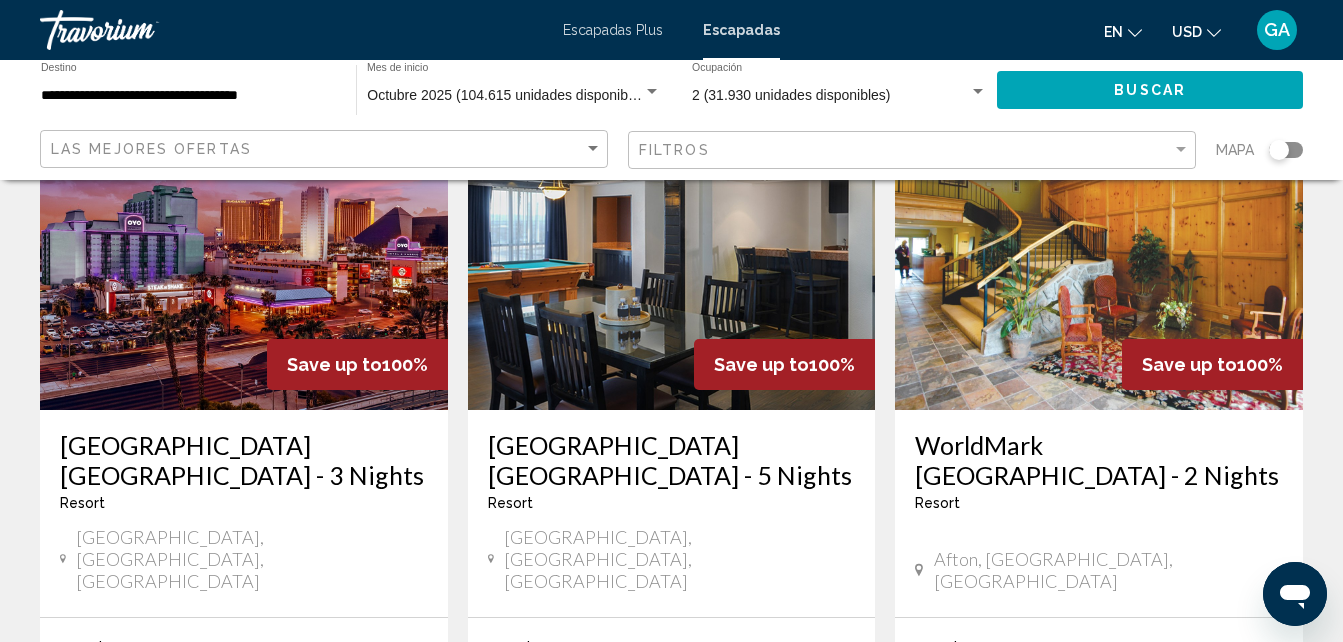 scroll, scrollTop: 0, scrollLeft: 0, axis: both 